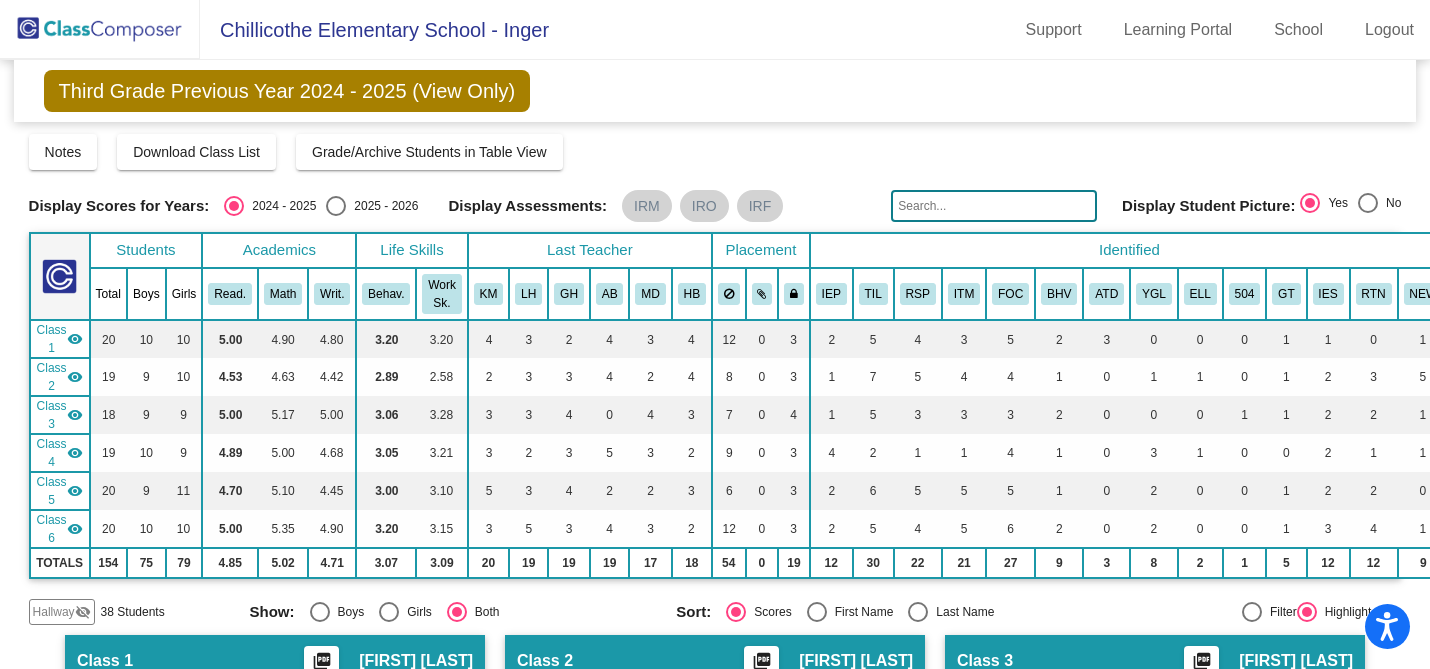 scroll, scrollTop: 0, scrollLeft: 0, axis: both 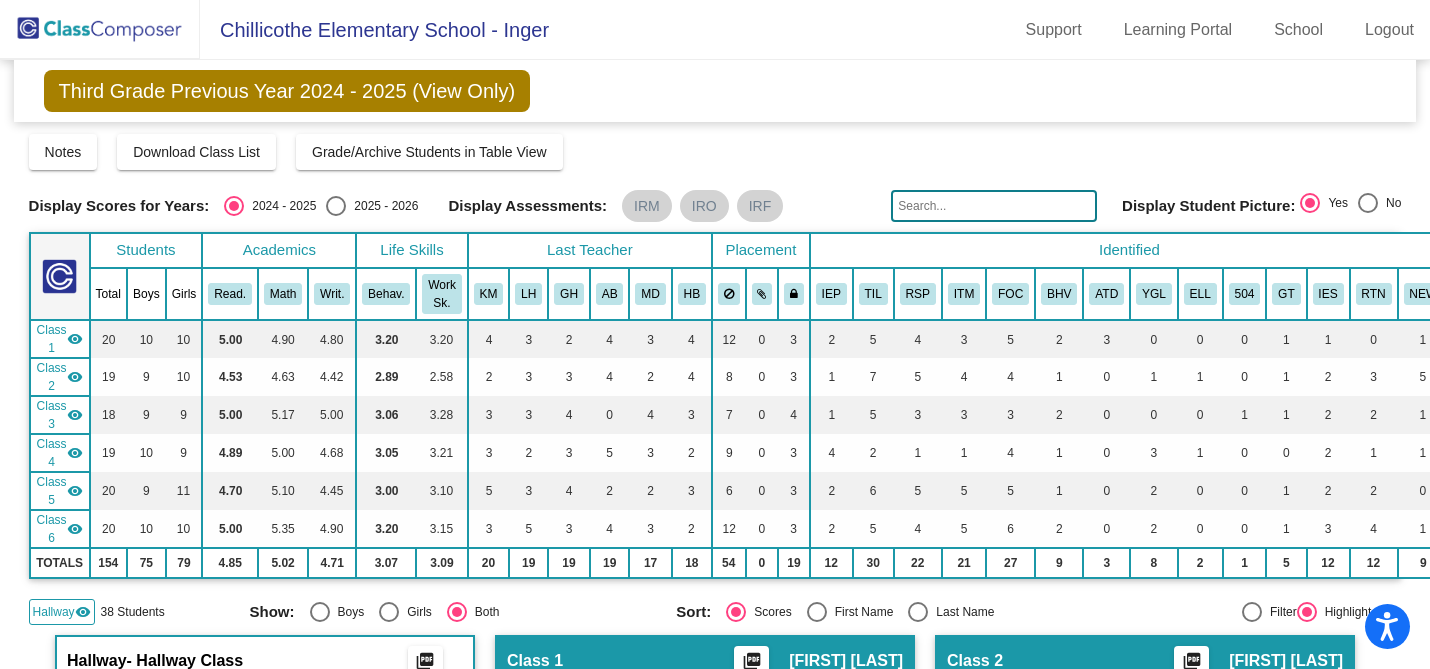 click 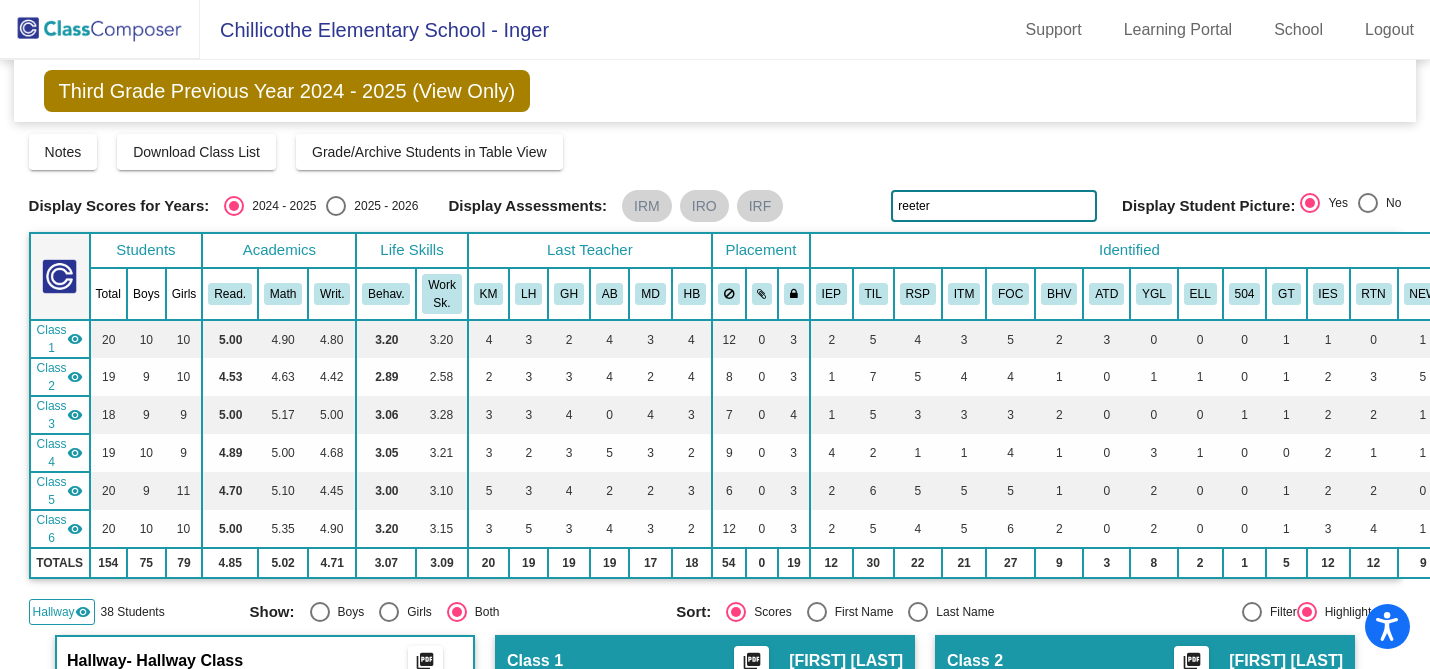 type on "reeter" 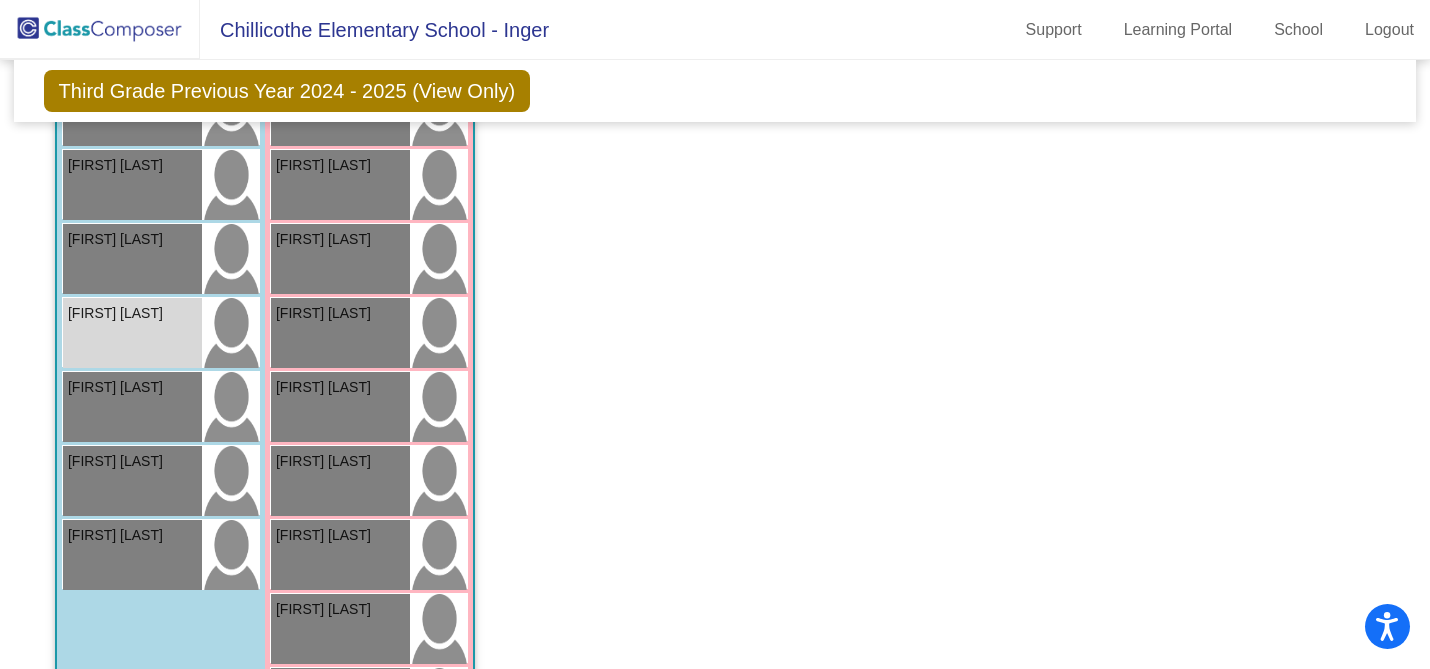 scroll, scrollTop: 1465, scrollLeft: 0, axis: vertical 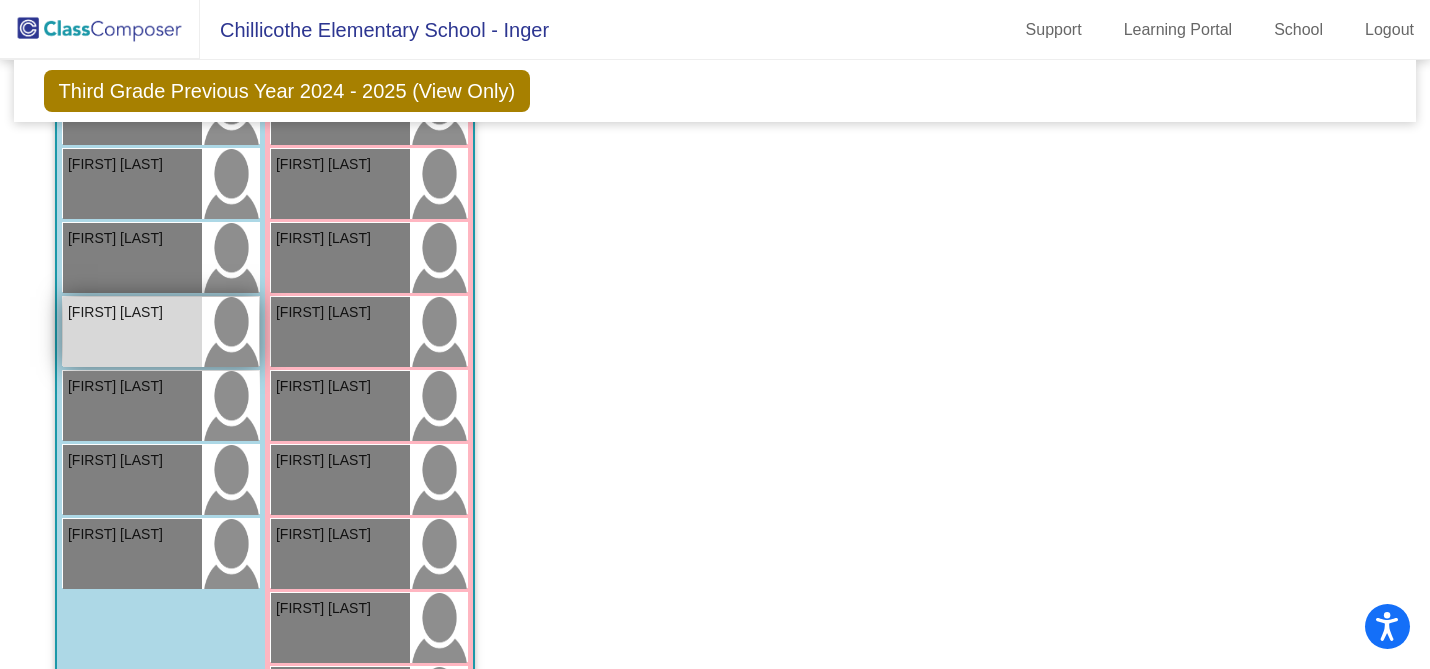 click on "Raymond Reeter lock do_not_disturb_alt" at bounding box center [132, 332] 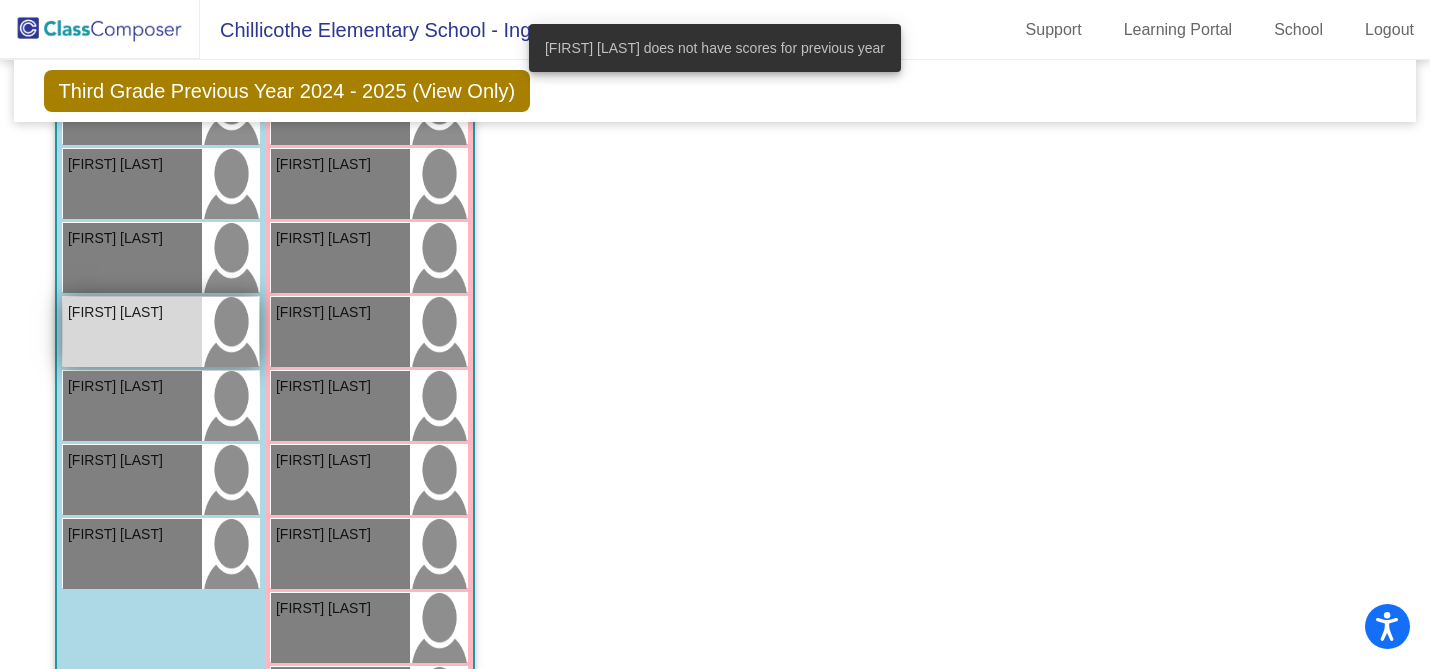 click on "Raymond Reeter lock do_not_disturb_alt" at bounding box center (132, 332) 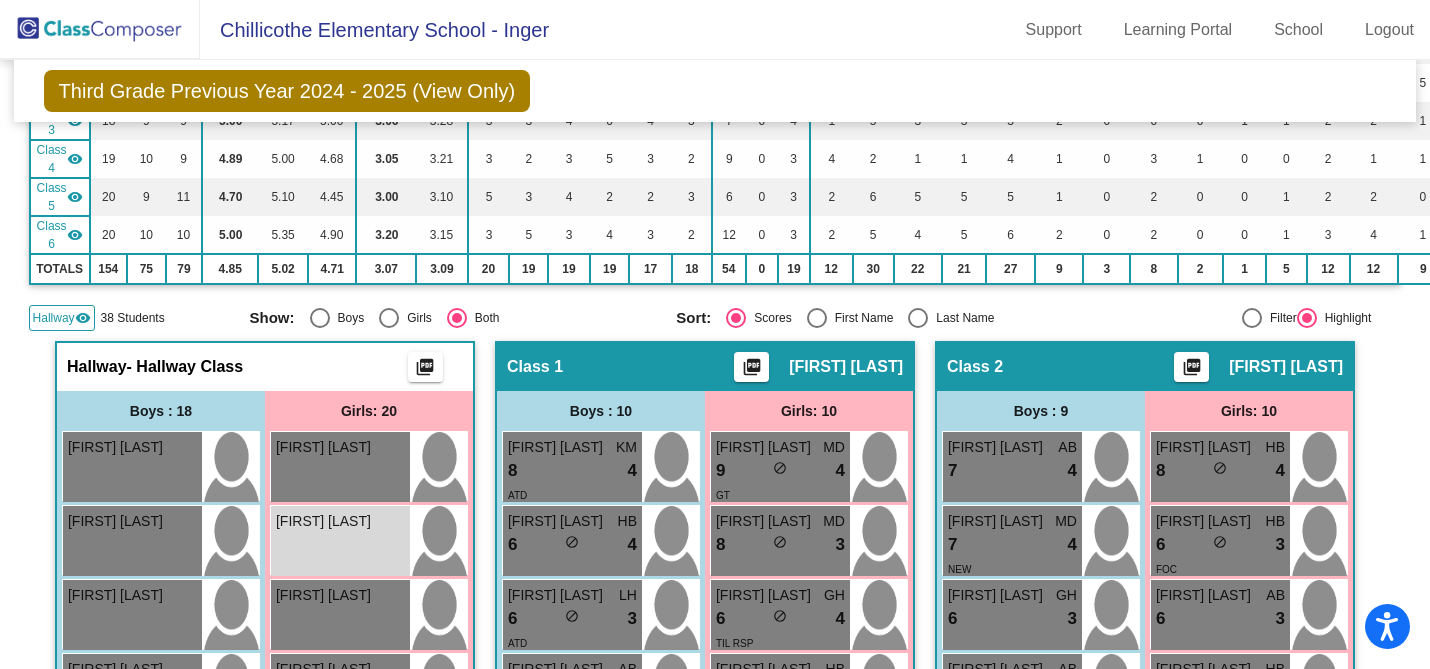 scroll, scrollTop: 0, scrollLeft: 0, axis: both 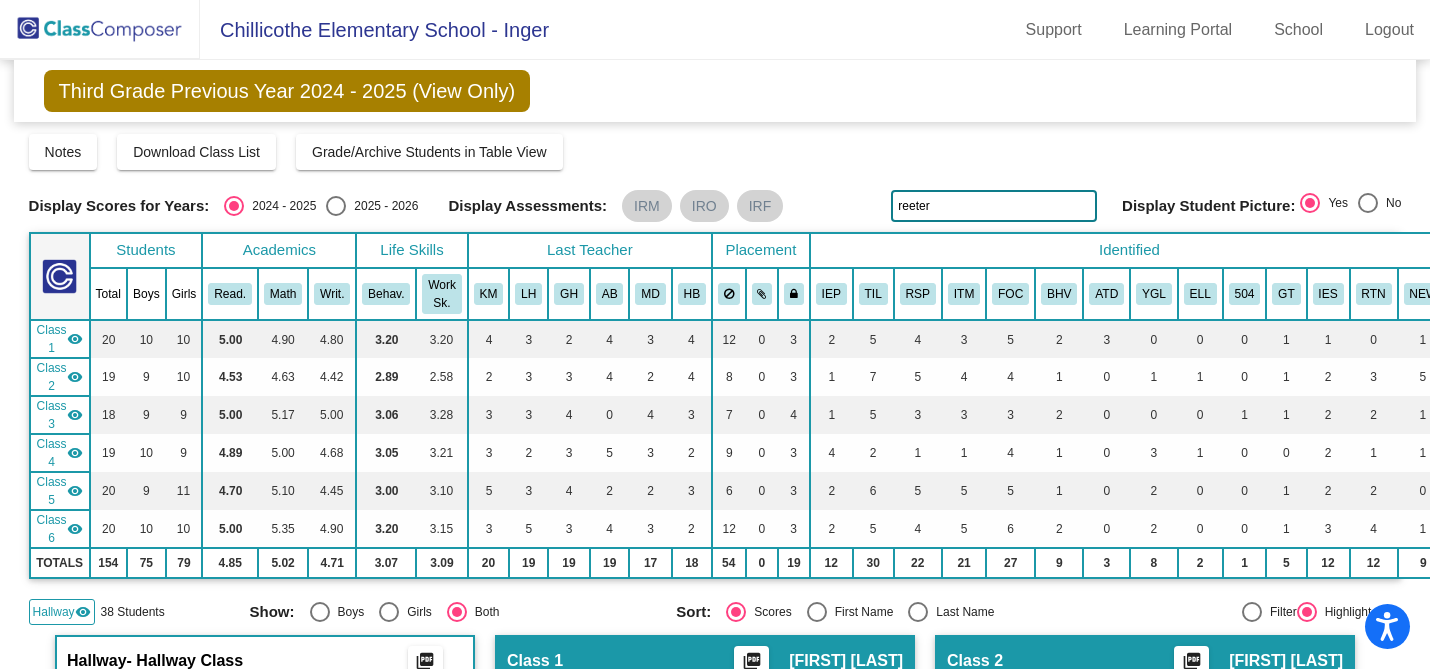 click at bounding box center (336, 206) 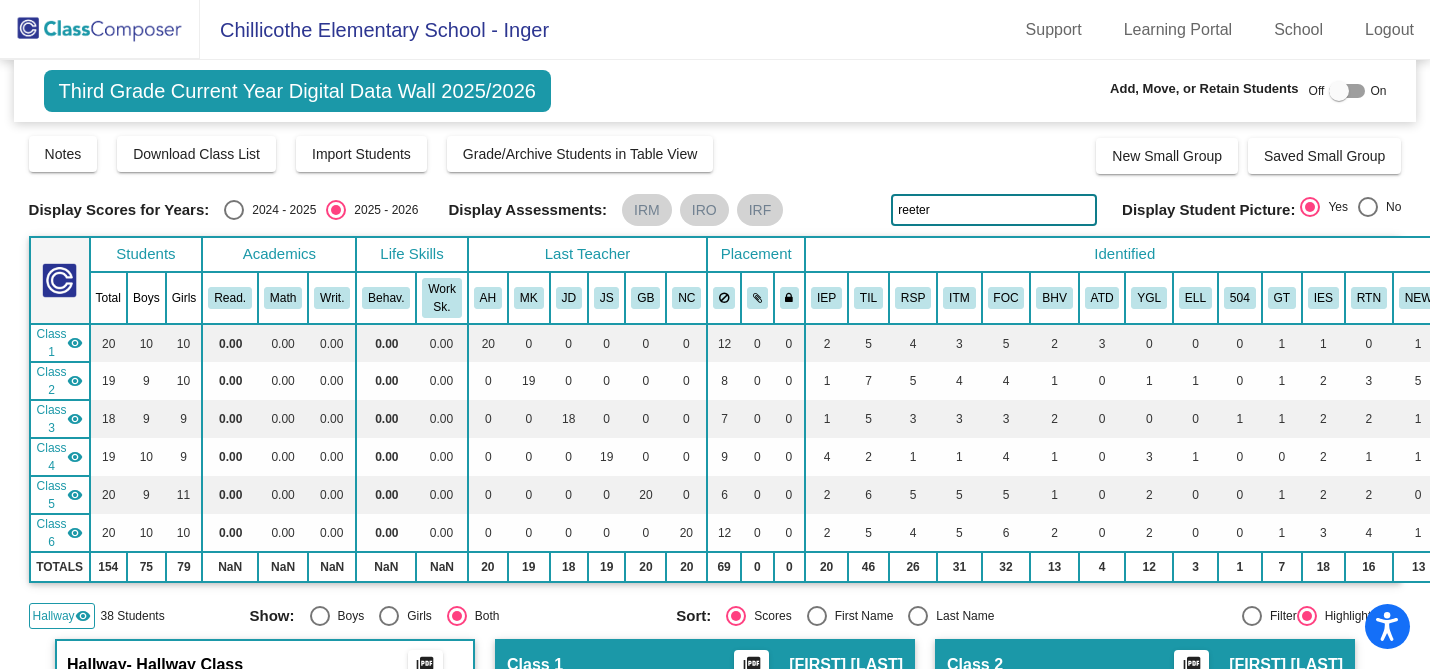 click on "reeter" 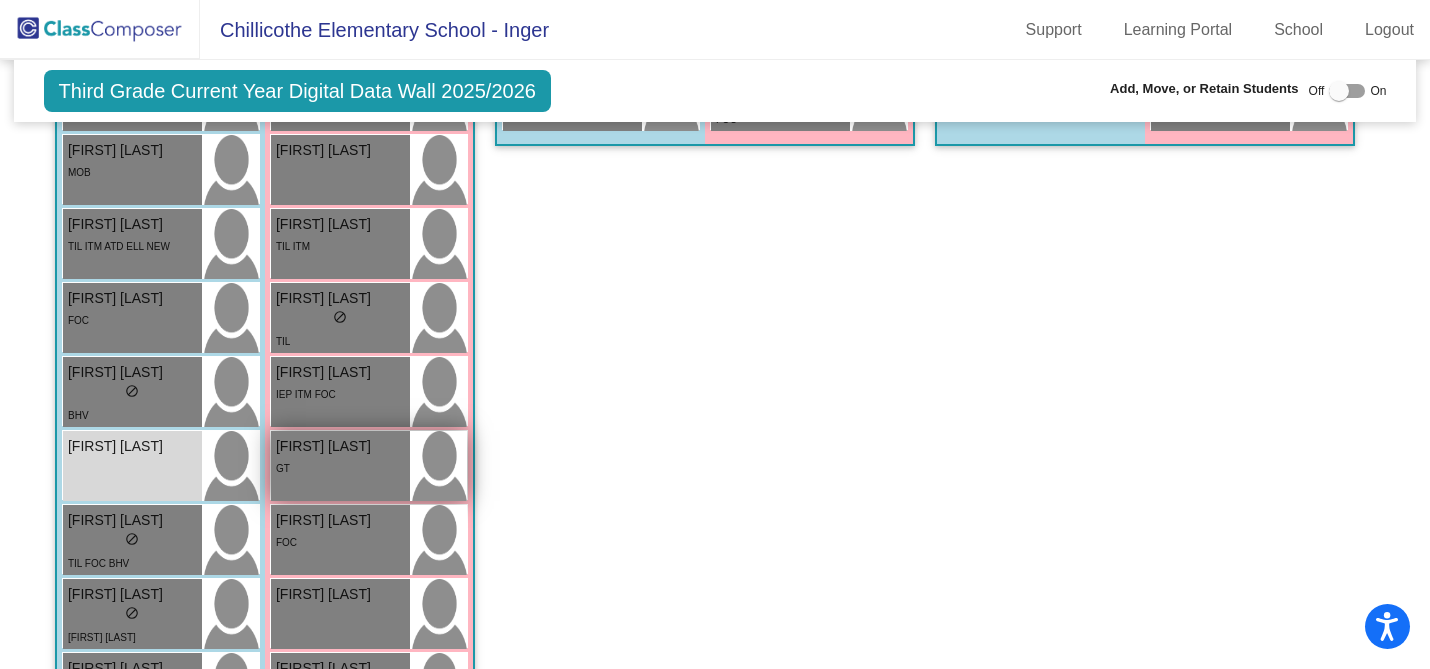 scroll, scrollTop: 1339, scrollLeft: 0, axis: vertical 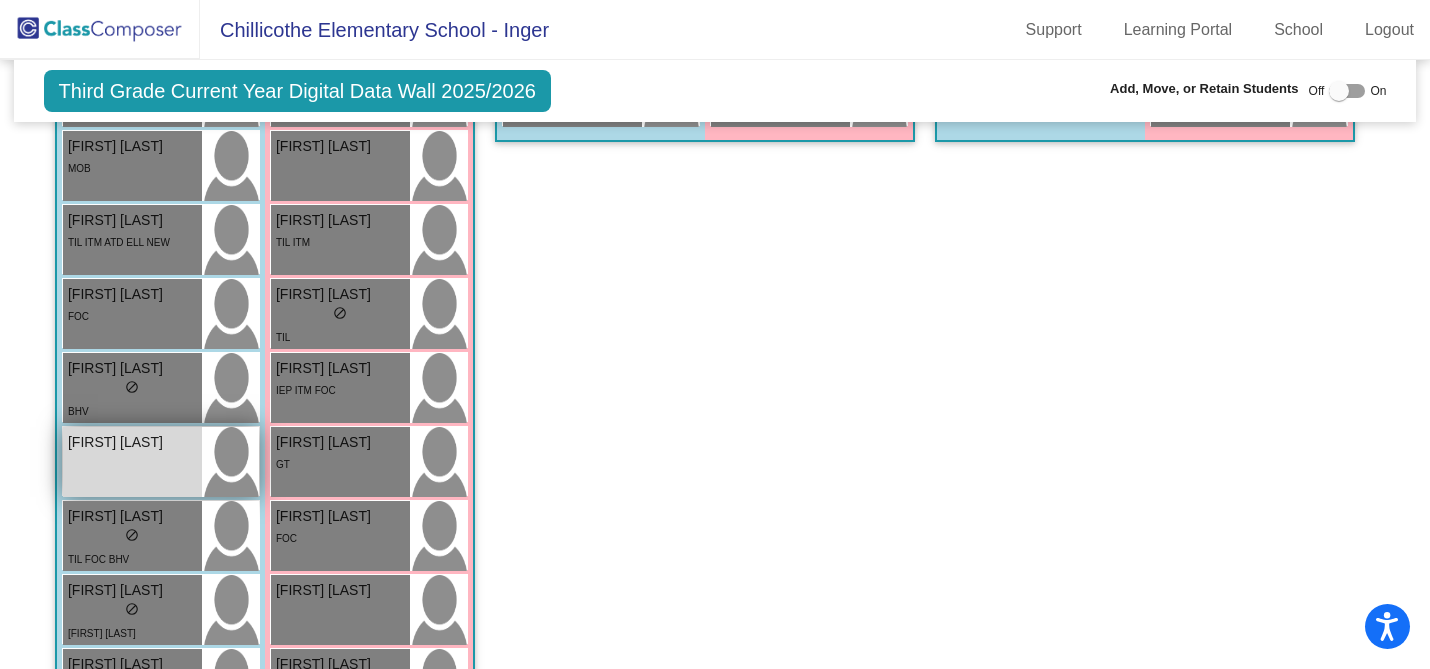 click on "Raymond Reeter lock do_not_disturb_alt" at bounding box center [132, 462] 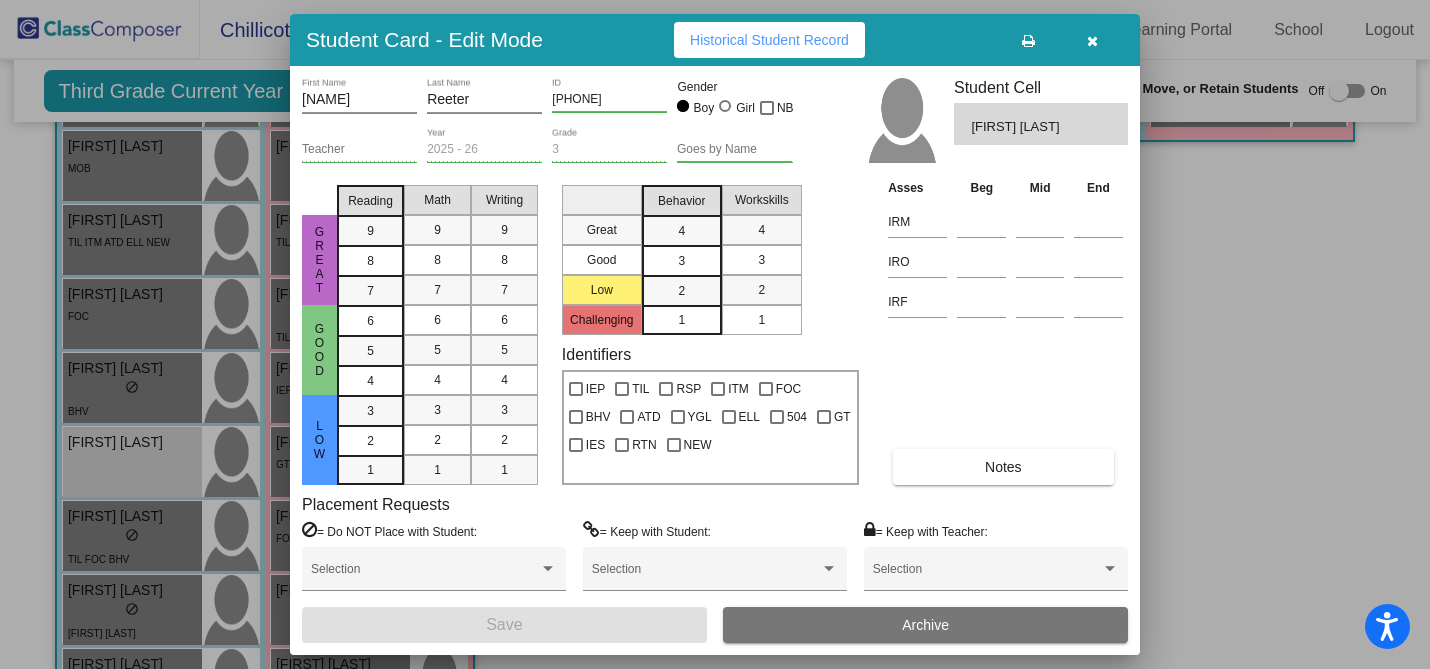 click on "Historical Student Record" at bounding box center [769, 40] 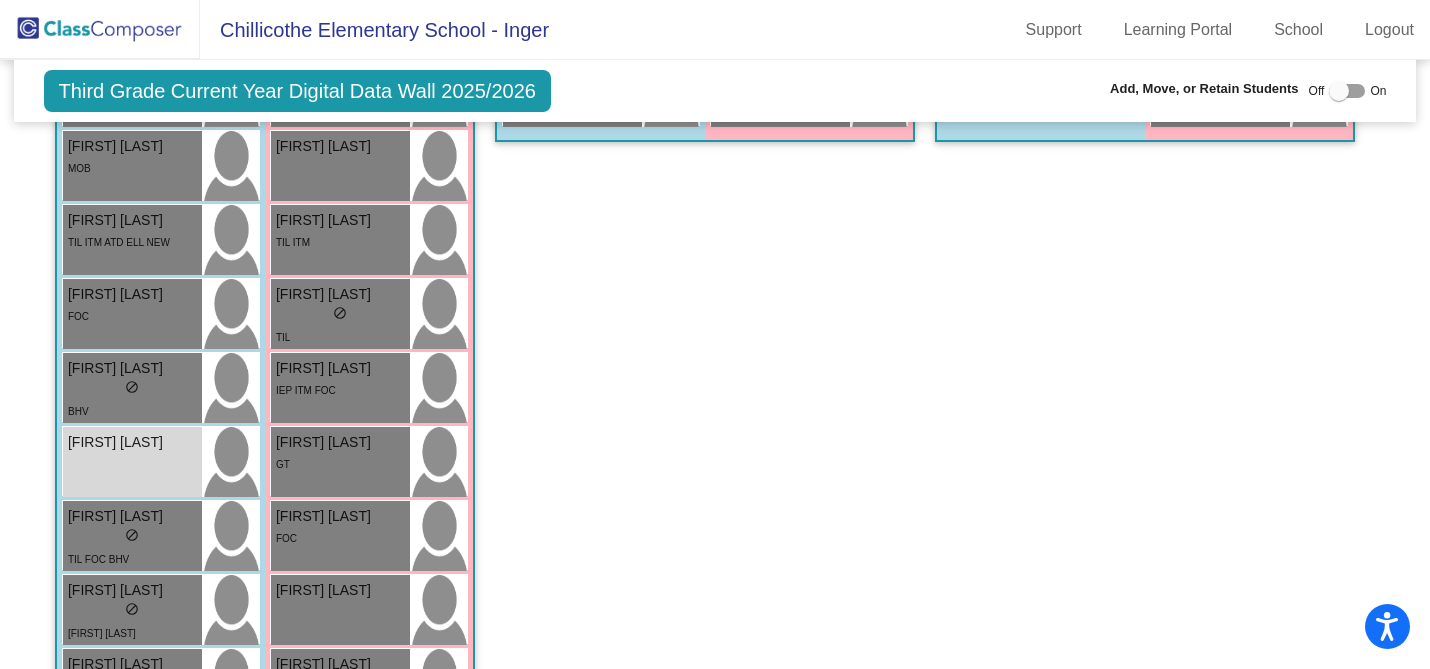 click on "Class 1    picture_as_pdf Ashley Hawkins  Add Student  First Name Last Name Student Id  (Recommended)   Boy   Girl   Non Binary Add Close  Boys : 10  Camdyn Wheeler AH lock do_not_disturb_alt Carsen Pegelow AH lock do_not_disturb_alt ATD Casen Rouner AH lock do_not_disturb_alt TIL RSP FOC ATD Colt Sensenich AH lock do_not_disturb_alt Jace Grant AH lock do_not_disturb_alt FOC BHV Jake Romesburg AH lock do_not_disturb_alt ATD Kendrick Keller AH lock do_not_disturb_alt FOC Kevin Kasey AH lock do_not_disturb_alt Miles Montes AH lock do_not_disturb_alt IEP RSP ITM Owen Ireland AH lock do_not_disturb_alt Girls: 10 Boyu Chen AH lock do_not_disturb_alt GT Haley Williams AH lock do_not_disturb_alt TIL RSP Kaelynn Breshears AH lock do_not_disturb_alt TIL Khloe Murphy AH lock do_not_disturb_alt IEP TIL FOC BHV IES Lexi Smith AH lock do_not_disturb_alt Matilda Chambers AH lock do_not_disturb_alt Nadia Cortez AH lock do_not_disturb_alt RSP Serenity Neal AH lock do_not_disturb_alt TIL ITM NEW Staley Lowrey AH lock ITM" 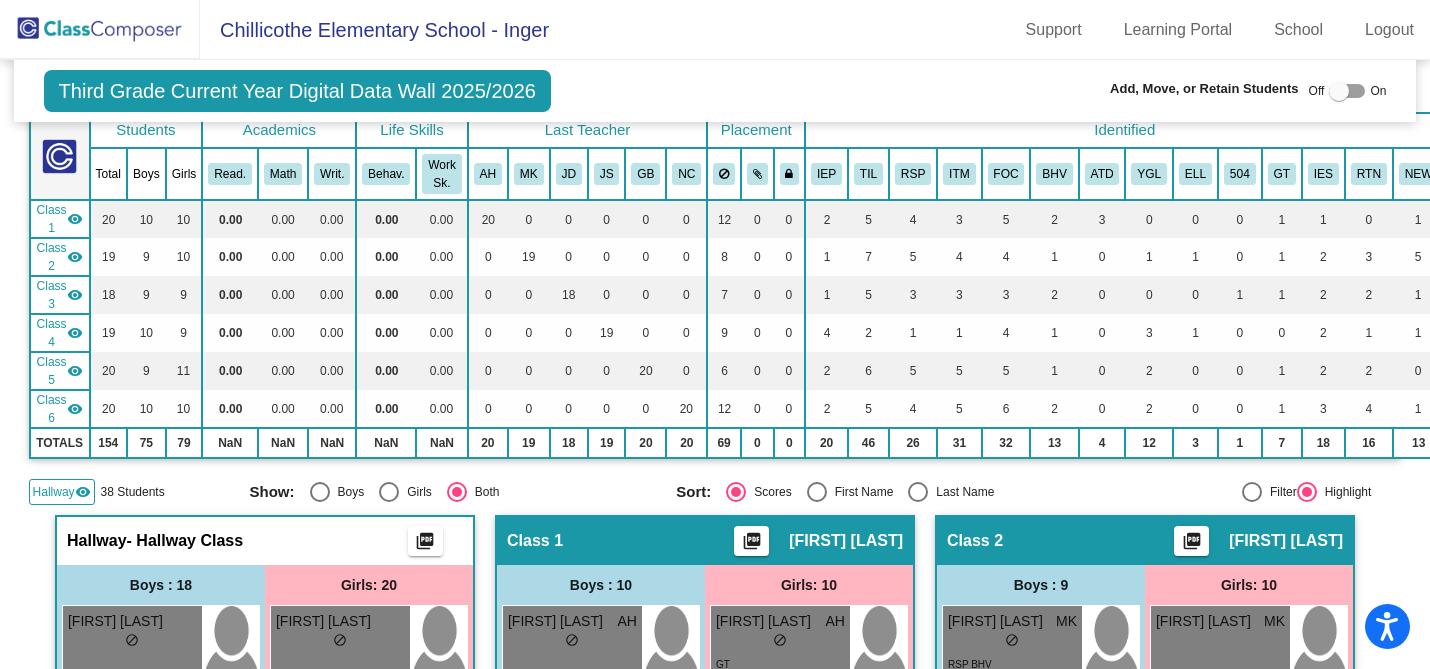 scroll, scrollTop: 0, scrollLeft: 0, axis: both 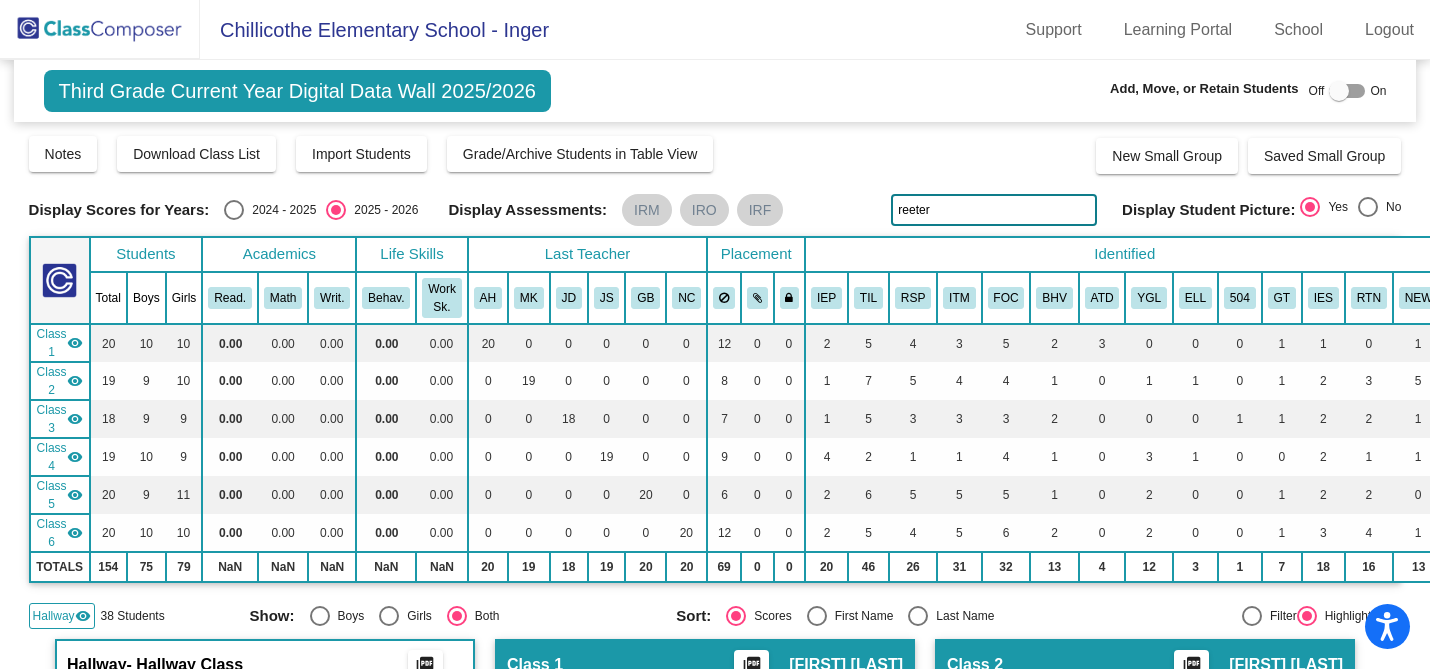 click on "visibility" 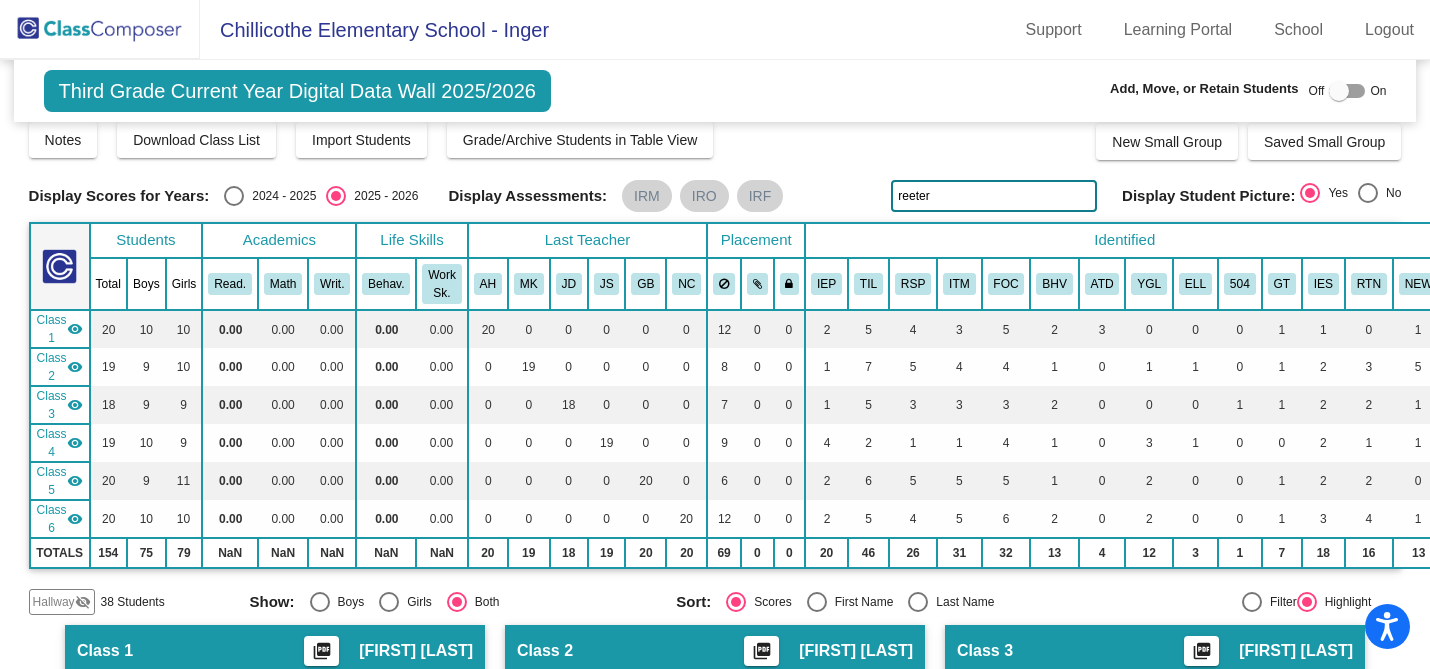 scroll, scrollTop: 0, scrollLeft: 0, axis: both 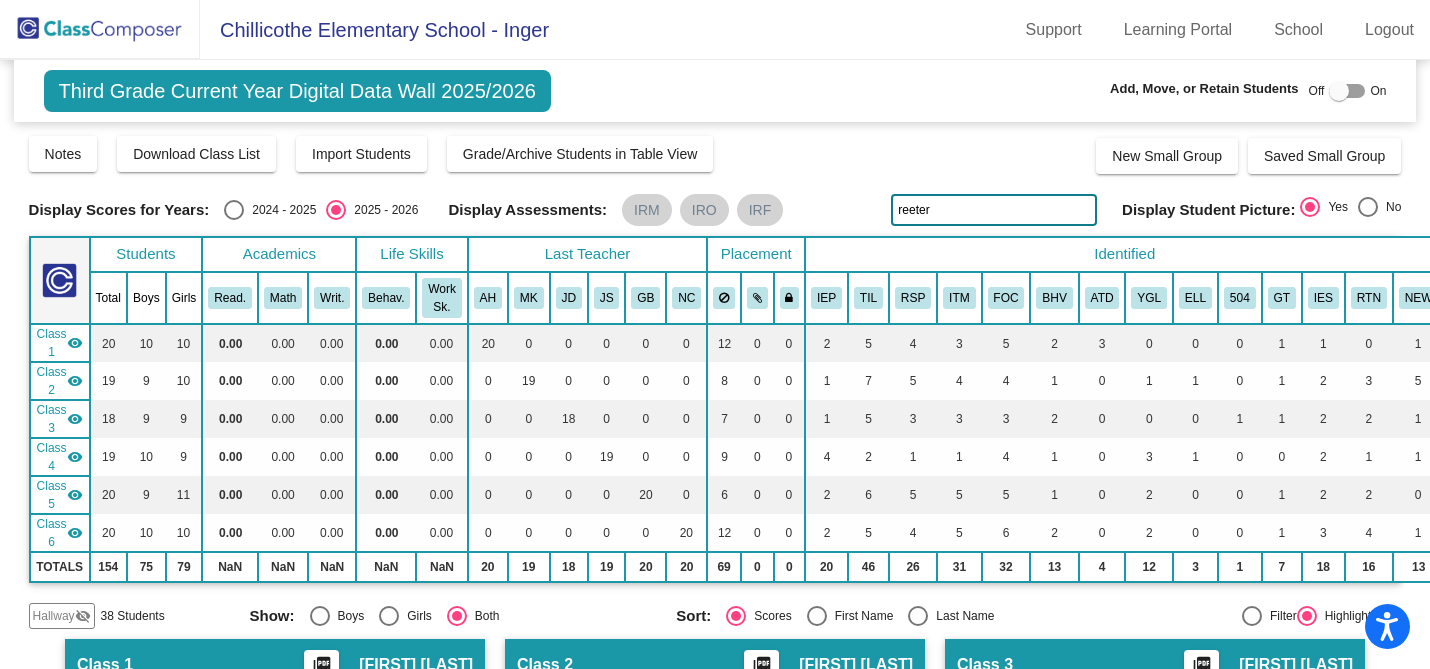 click at bounding box center (234, 210) 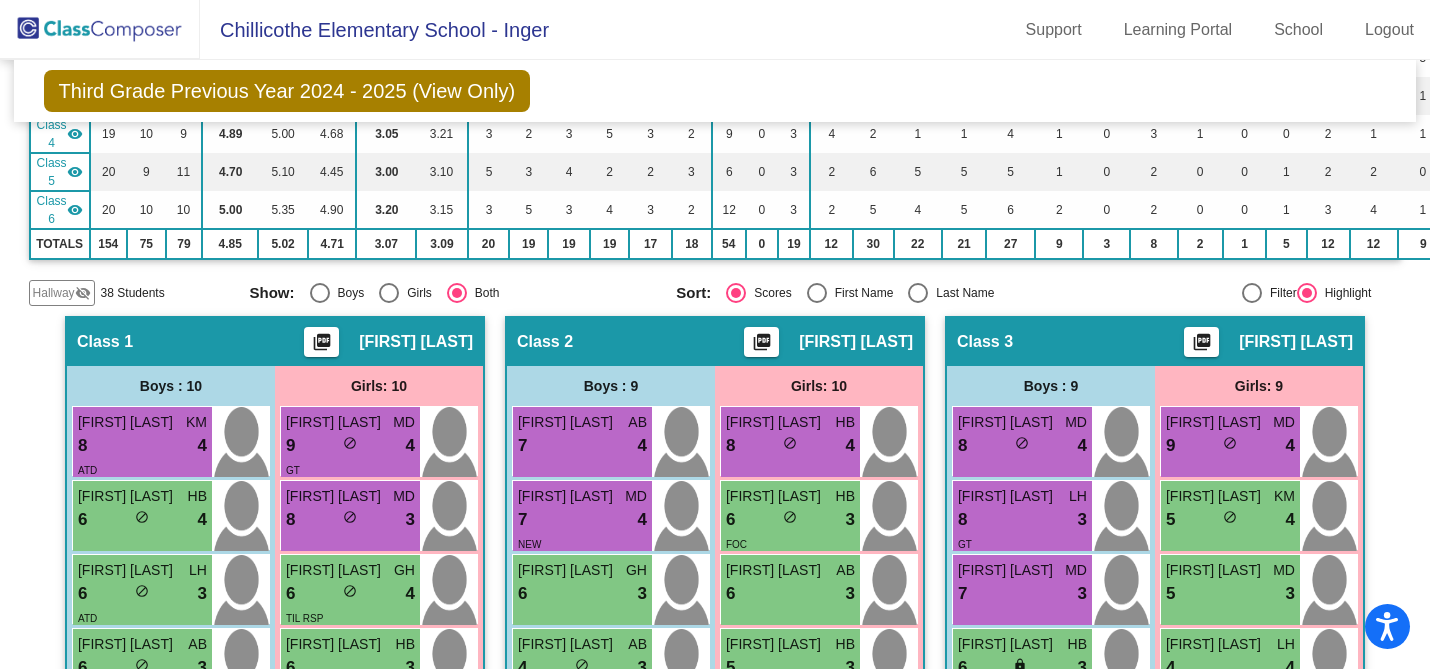 scroll, scrollTop: 186, scrollLeft: 0, axis: vertical 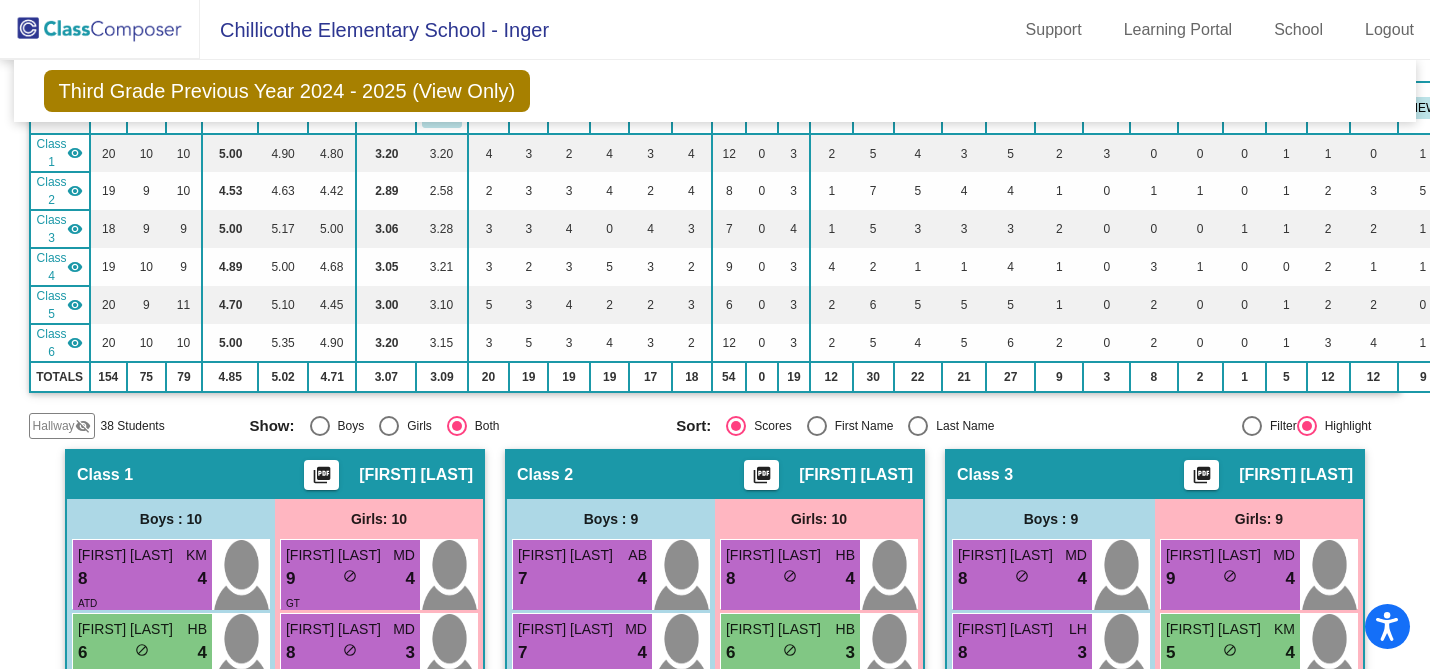 click on "visibility" 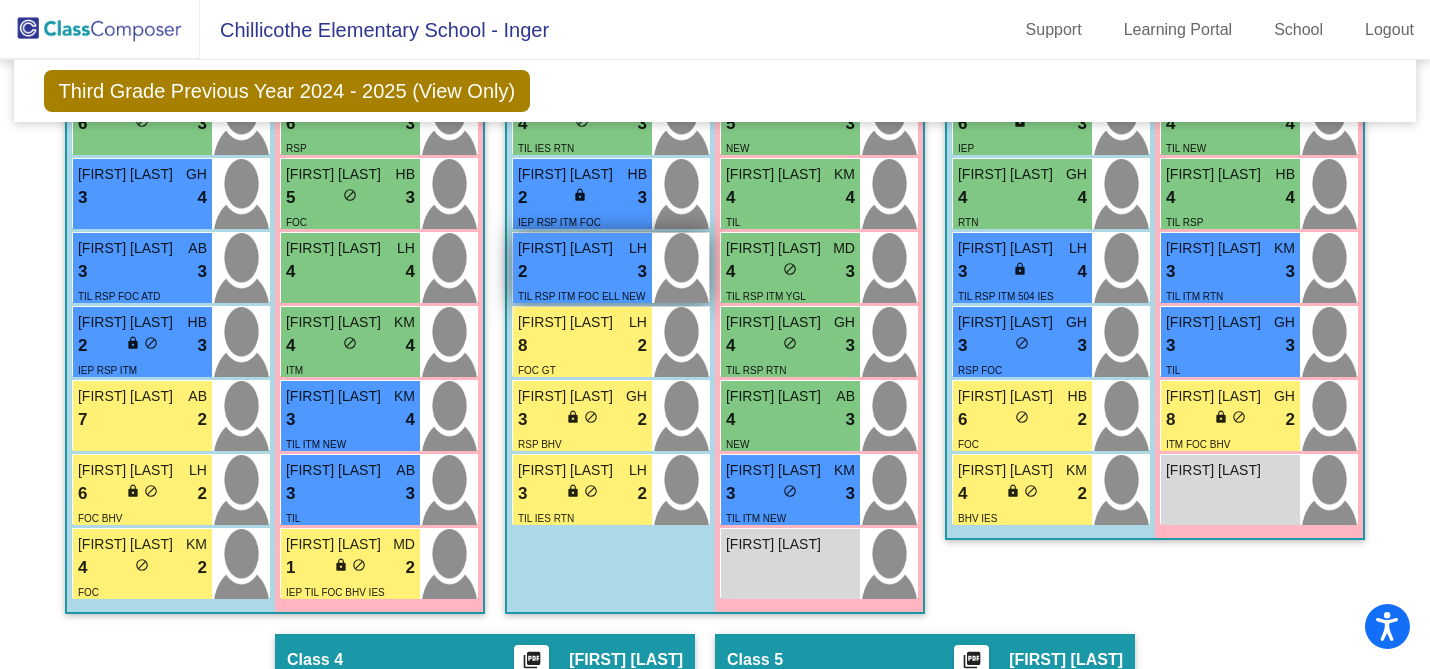scroll, scrollTop: 949, scrollLeft: 0, axis: vertical 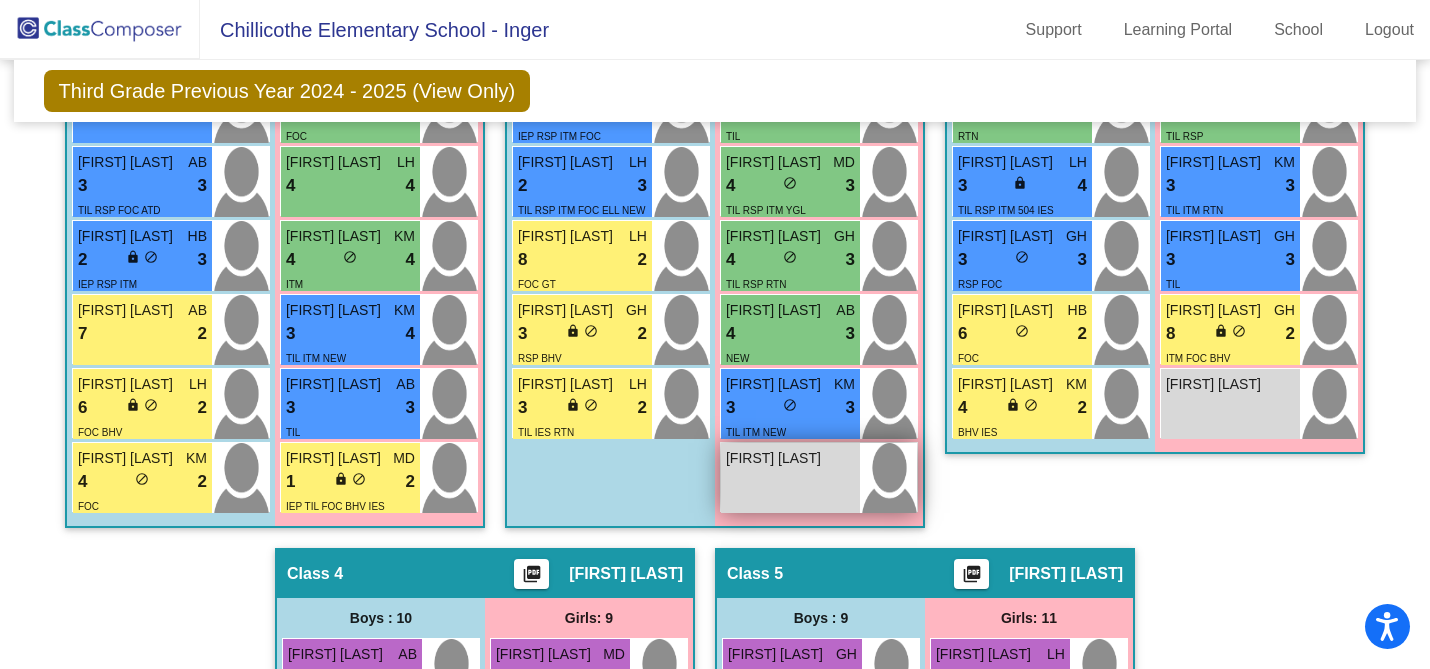 click on "Amelia Callison lock do_not_disturb_alt" at bounding box center (790, 478) 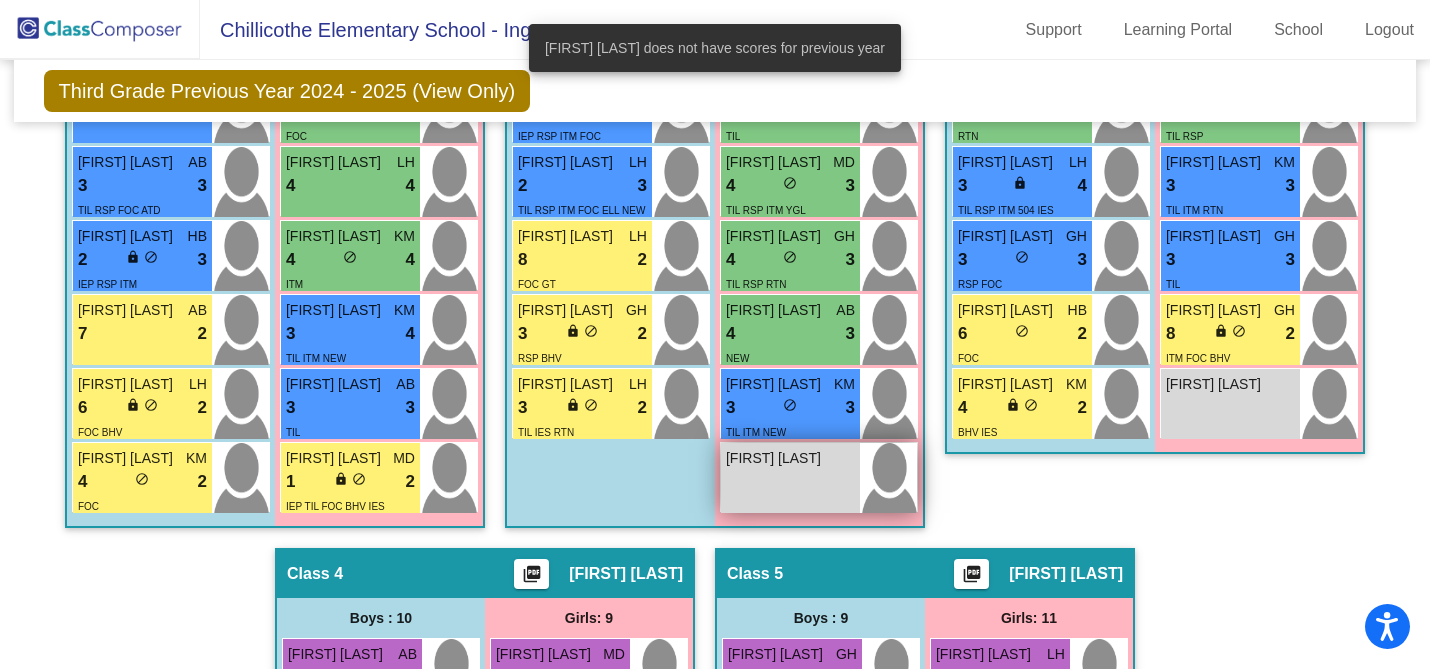 click on "Amelia Callison lock do_not_disturb_alt" at bounding box center (790, 478) 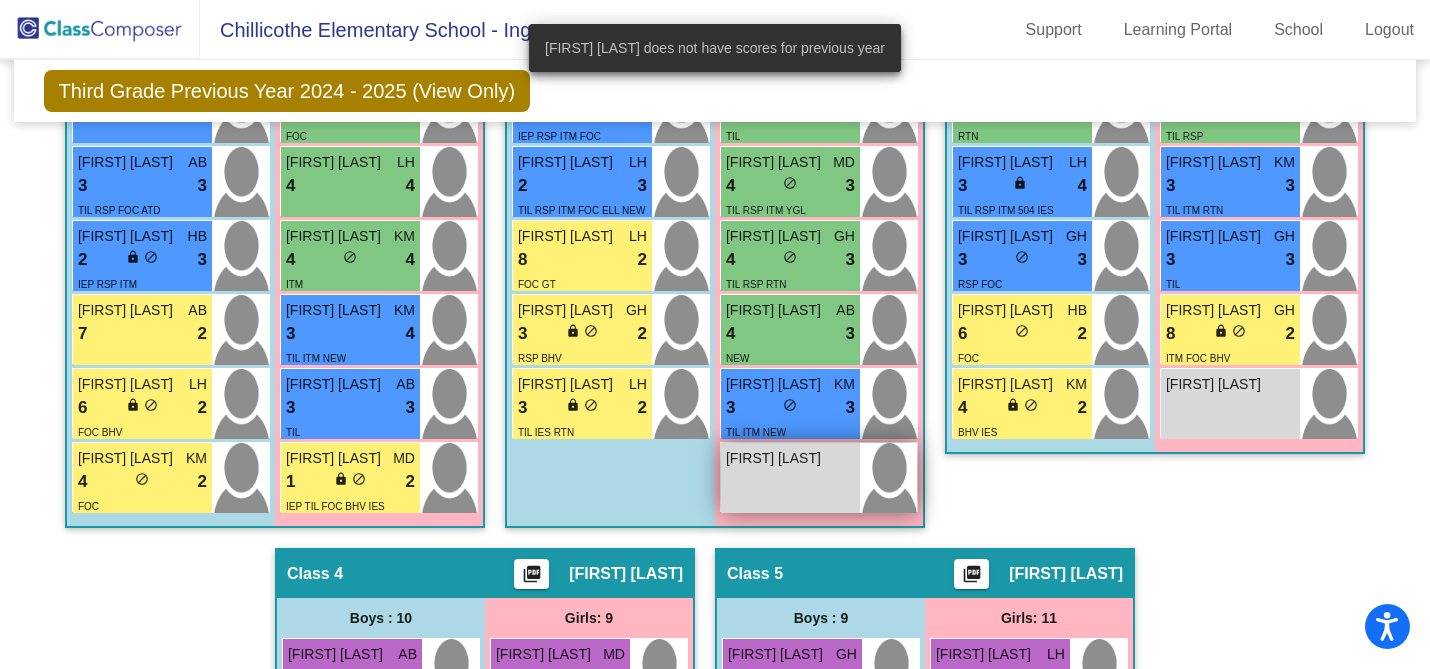 click on "Amelia Callison lock do_not_disturb_alt" at bounding box center [790, 478] 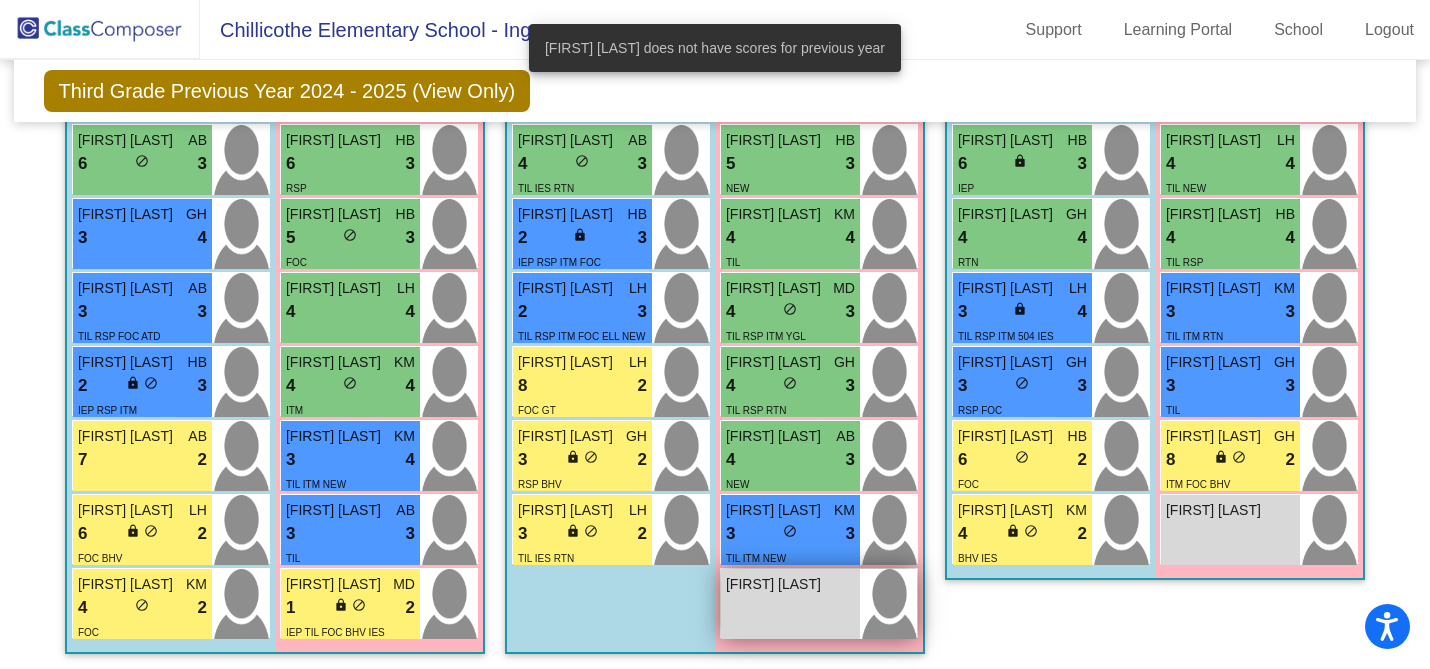 scroll, scrollTop: 829, scrollLeft: 0, axis: vertical 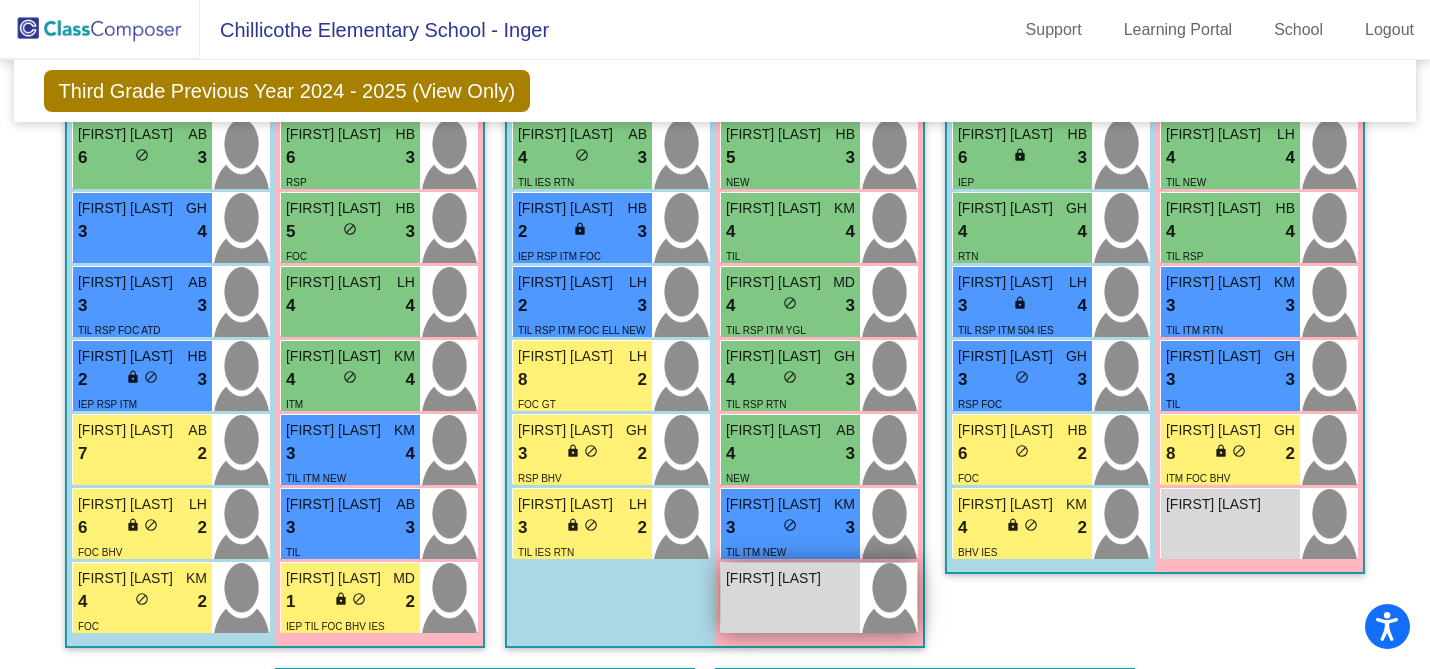 click on "Amelia Callison" at bounding box center (776, 578) 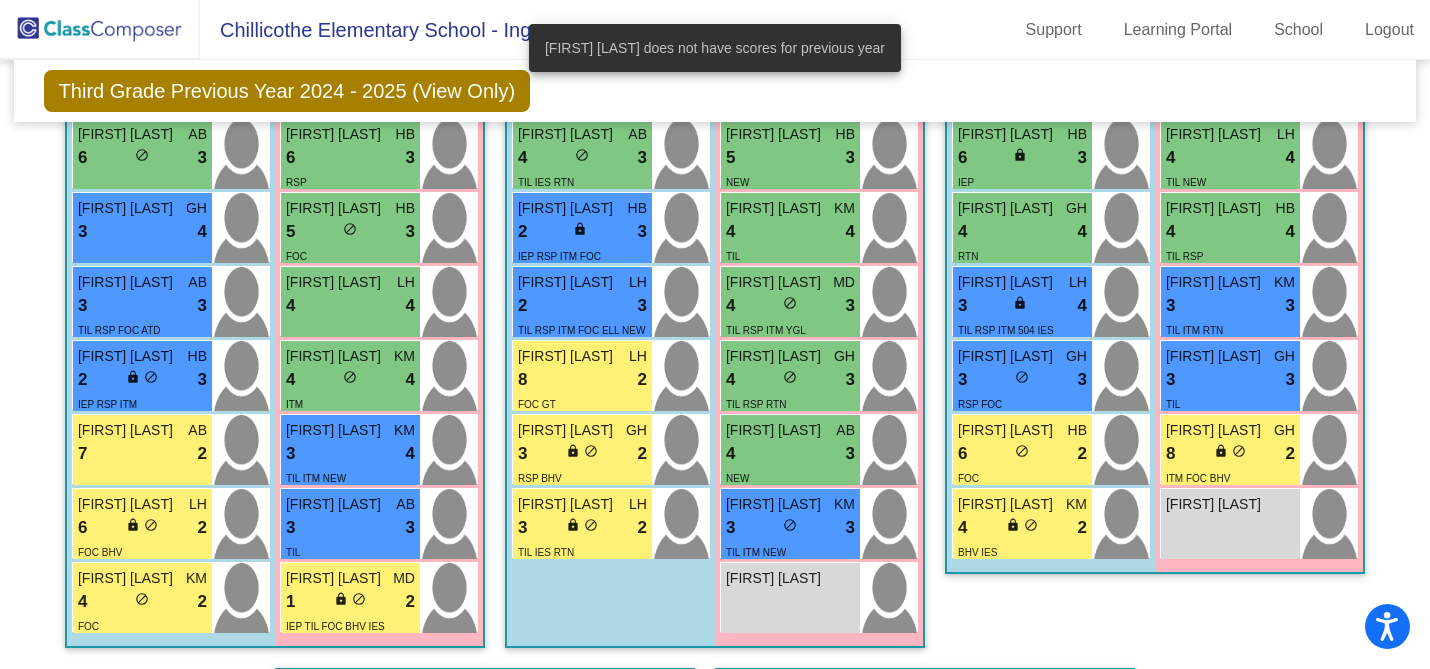 click on "Class 3    picture_as_pdf Jylian Davis  Add Student  First Name Last Name Student Id  (Recommended)   Boy   Girl   Non Binary Add Close  Boys : 9  Terrell Johnson MD 8 lock do_not_disturb_alt 4 Elijah Reeter LH 8 lock do_not_disturb_alt 3 GT Zade Stephens MD 7 lock do_not_disturb_alt 3 Reuben Barclay HB 6 lock do_not_disturb_alt 3 IEP Tony Winsor GH 4 lock do_not_disturb_alt 4 RTN Luke Hamilton LH 3 lock do_not_disturb_alt 4 TIL RSP ITM 504 IES Britton Denton GH 3 lock do_not_disturb_alt 3 RSP FOC Bayne Creekmore HB 6 lock do_not_disturb_alt 2 FOC Lincoln Marte KM 4 lock do_not_disturb_alt 2 BHV IES Girls: 9 Willa Pickering MD 9 lock do_not_disturb_alt 4 Oaklee Ireland KM 5 lock do_not_disturb_alt 4 Claira Taylor MD 5 lock do_not_disturb_alt 3 Aelita Gardner LH 4 lock do_not_disturb_alt 4 TIL NEW Lexie Danner HB 4 lock do_not_disturb_alt 4 TIL RSP Ella Ledbetter KM 3 lock do_not_disturb_alt 3 TIL ITM RTN Sage Baker GH 3 lock do_not_disturb_alt 3 TIL Leona Allen GH 8 lock do_not_disturb_alt 2 ITM FOC BHV" 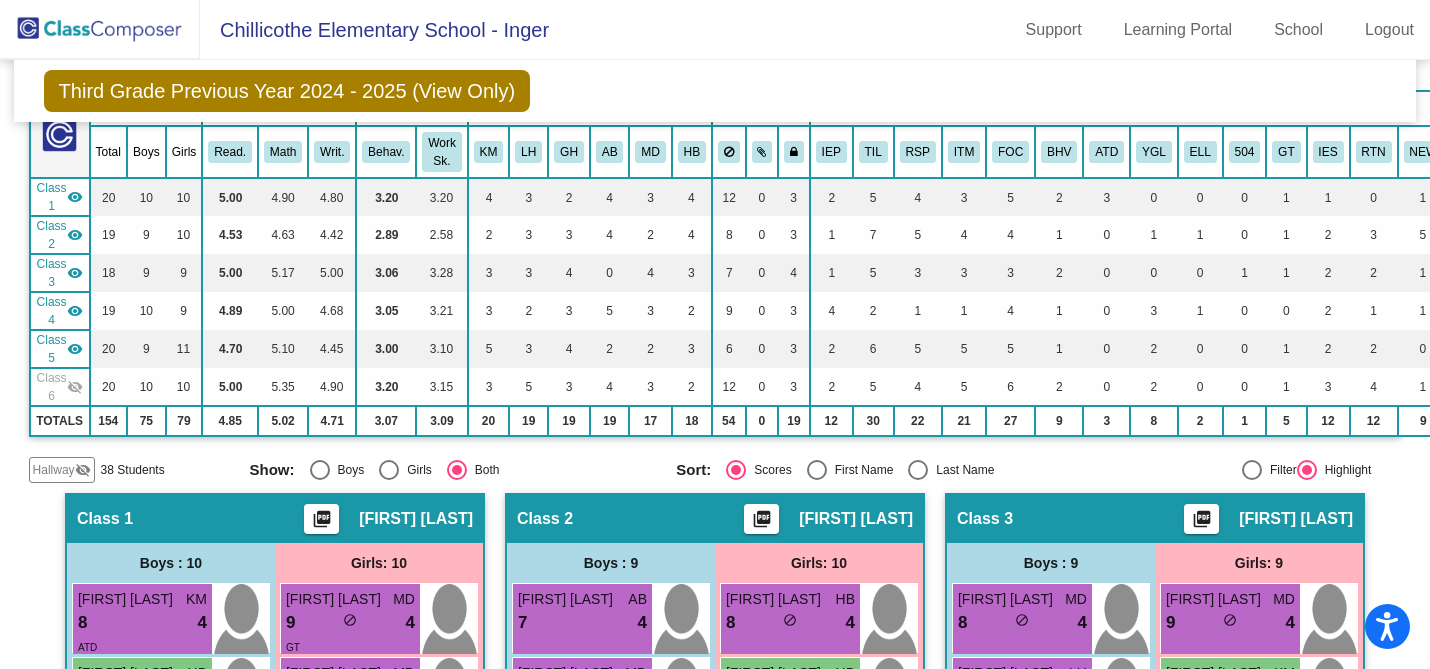 scroll, scrollTop: 0, scrollLeft: 0, axis: both 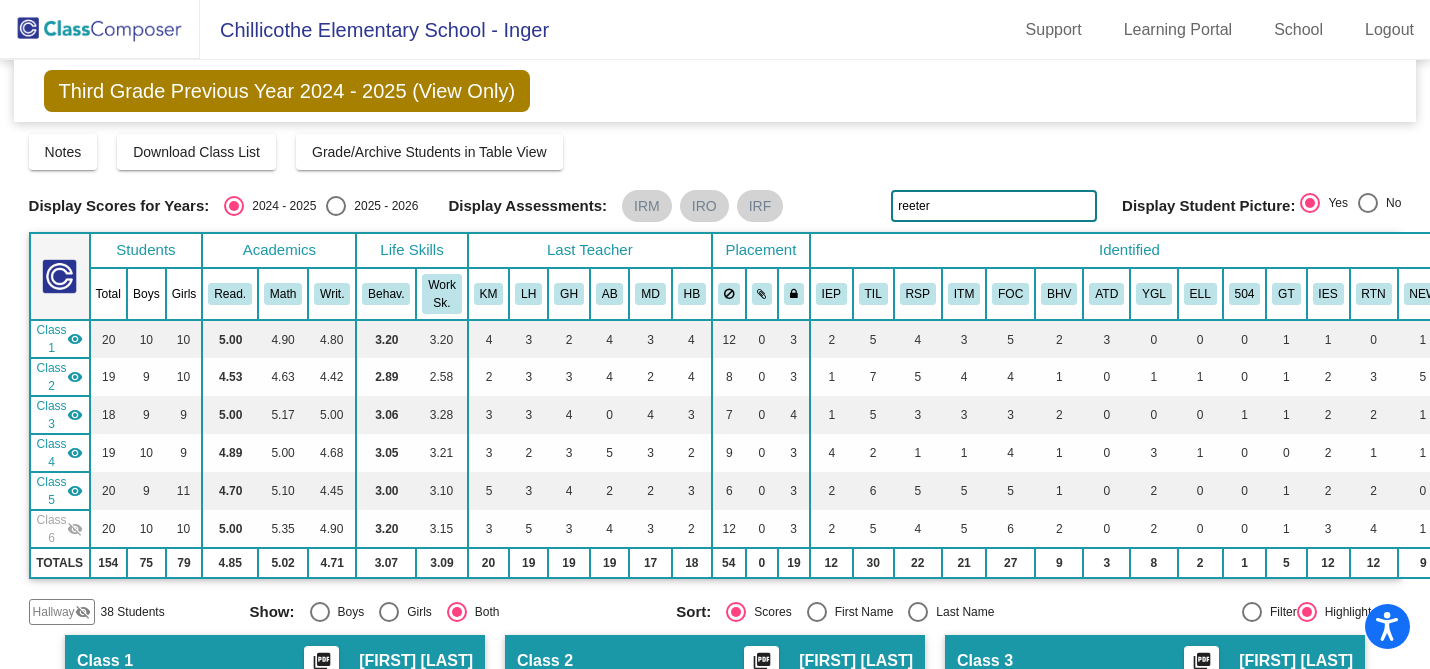 click at bounding box center (336, 206) 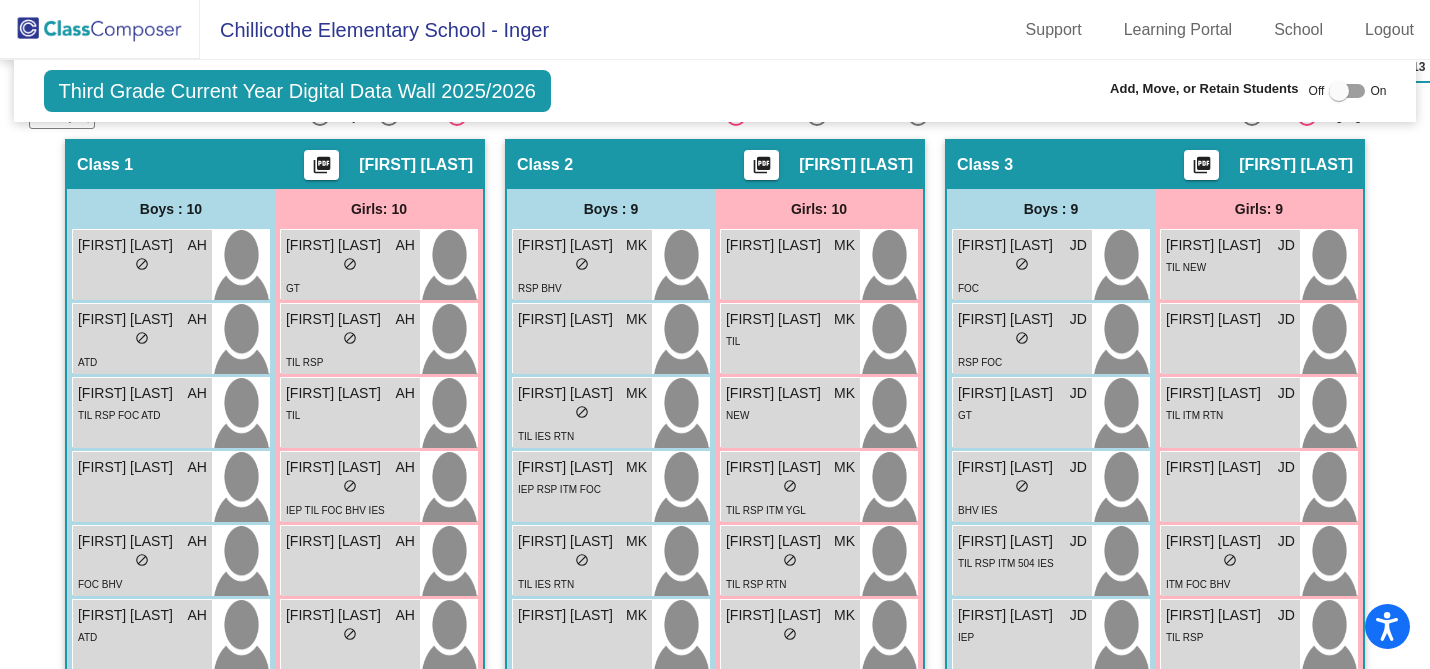 scroll, scrollTop: 499, scrollLeft: 0, axis: vertical 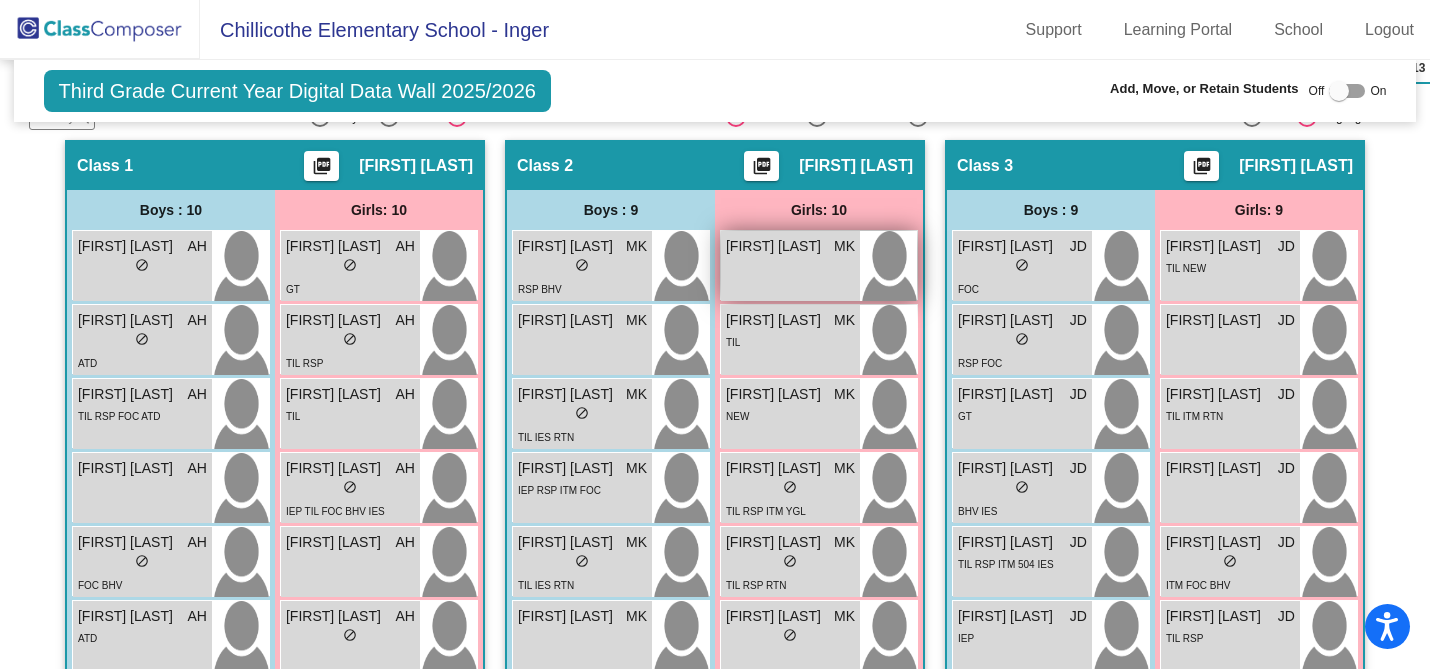 click on "Amelia Callison MK lock do_not_disturb_alt" at bounding box center (790, 266) 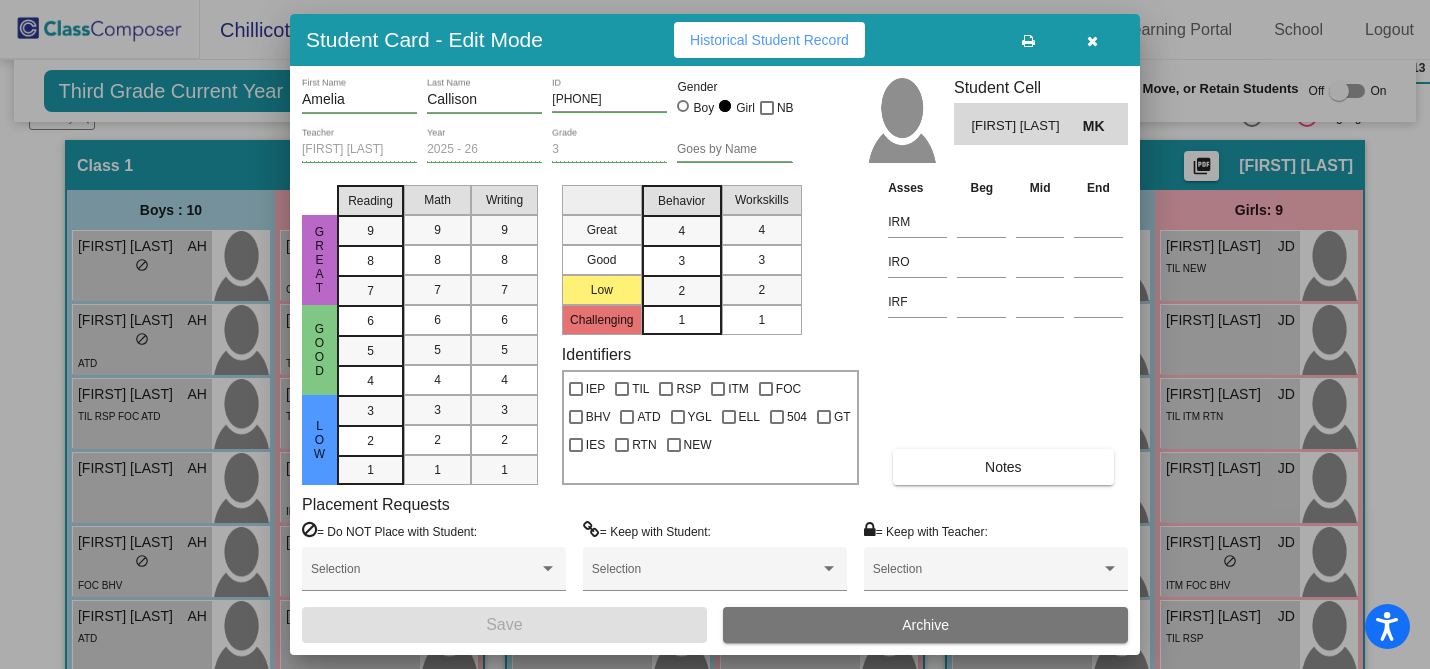 click on "Historical Student Record" at bounding box center (769, 40) 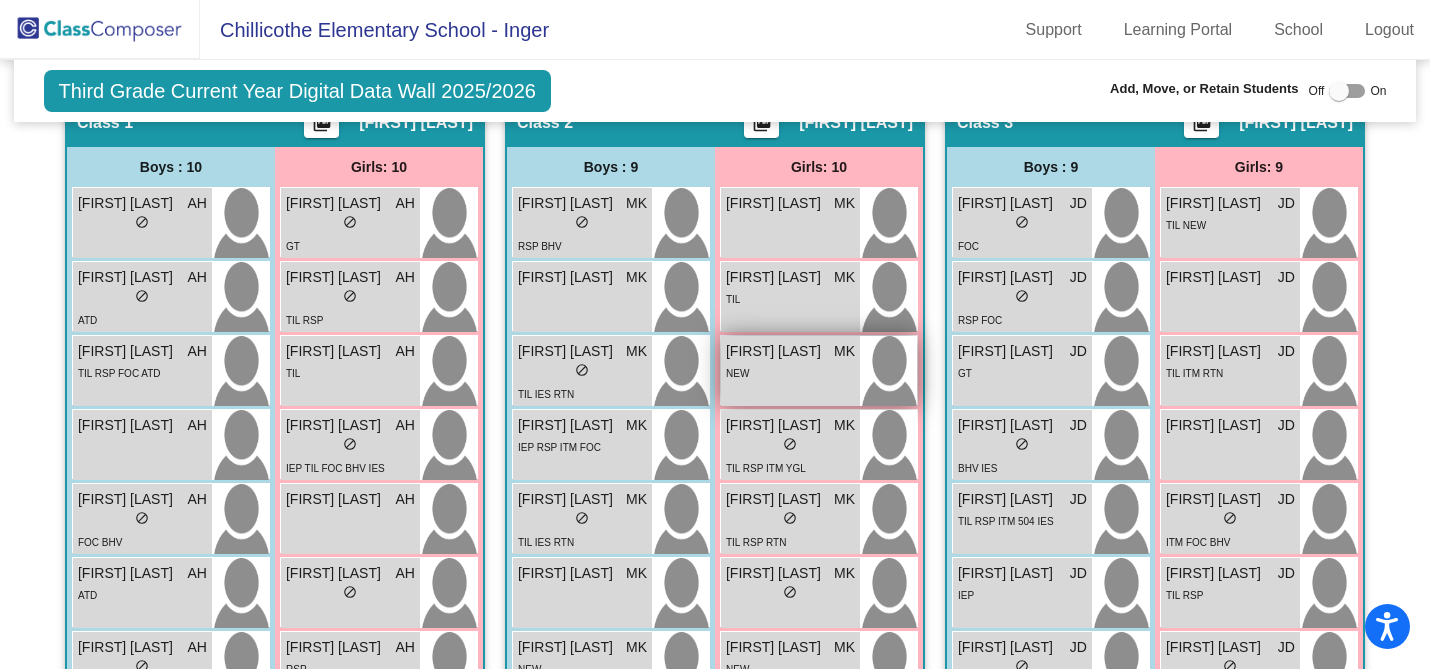 scroll, scrollTop: 528, scrollLeft: 0, axis: vertical 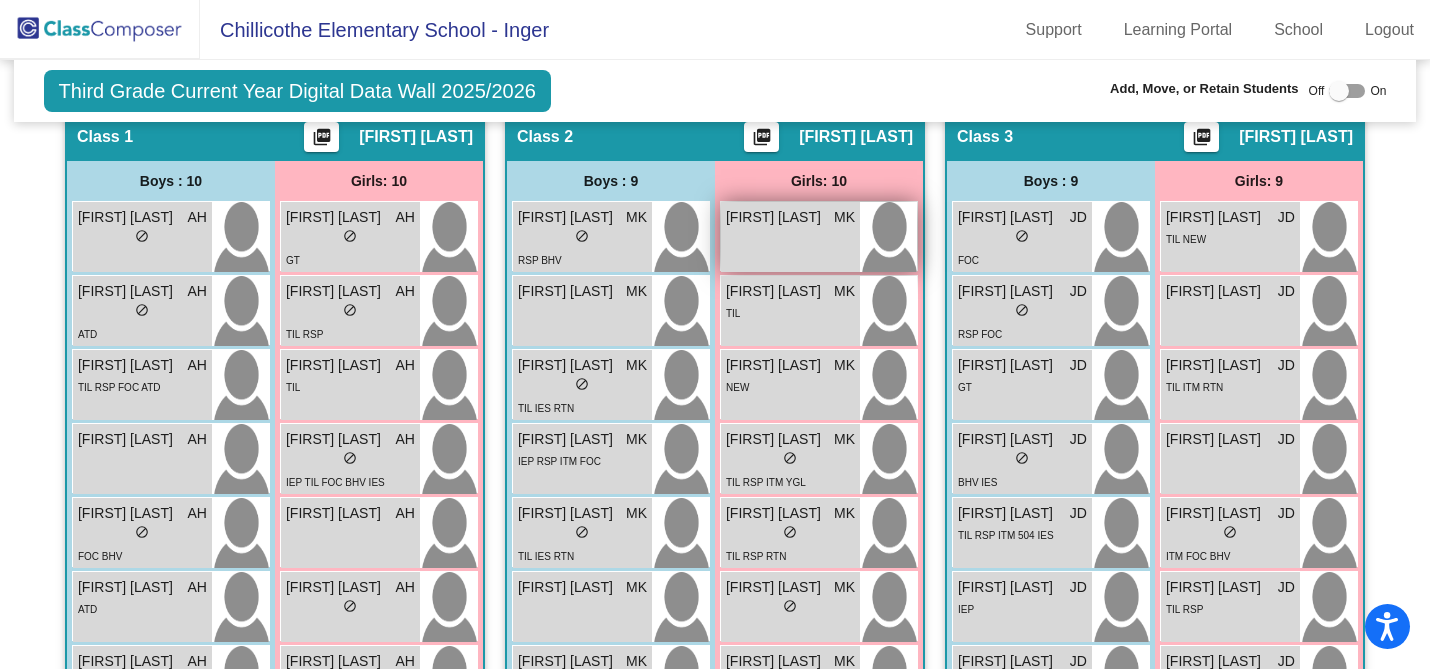 click on "Amelia Callison MK lock do_not_disturb_alt" at bounding box center [790, 237] 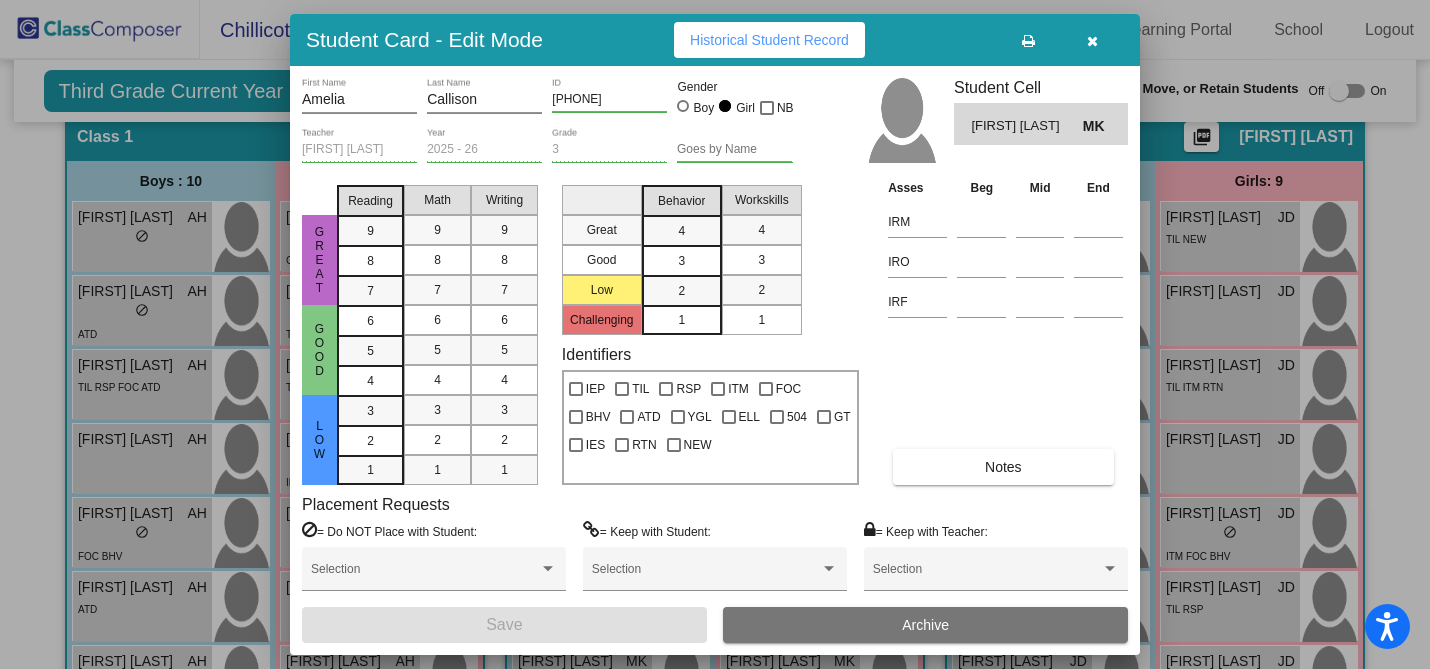 click at bounding box center [1092, 41] 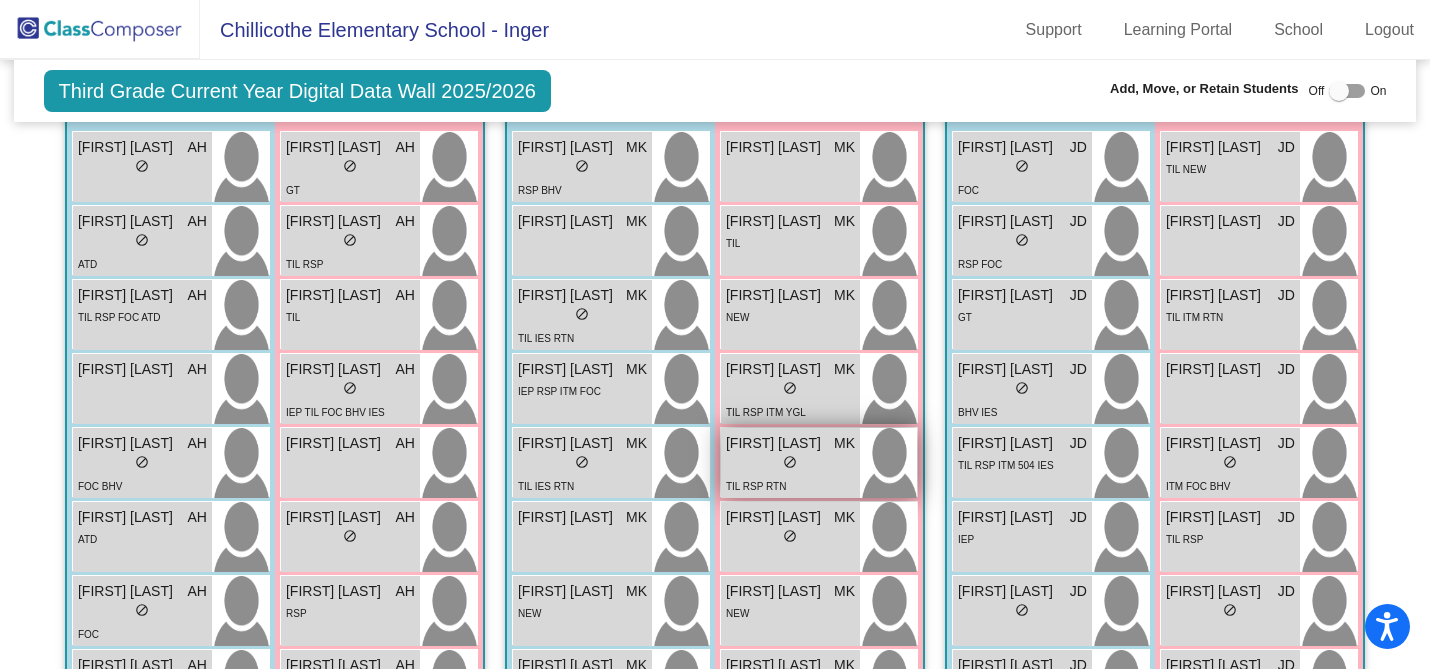 scroll, scrollTop: 408, scrollLeft: 0, axis: vertical 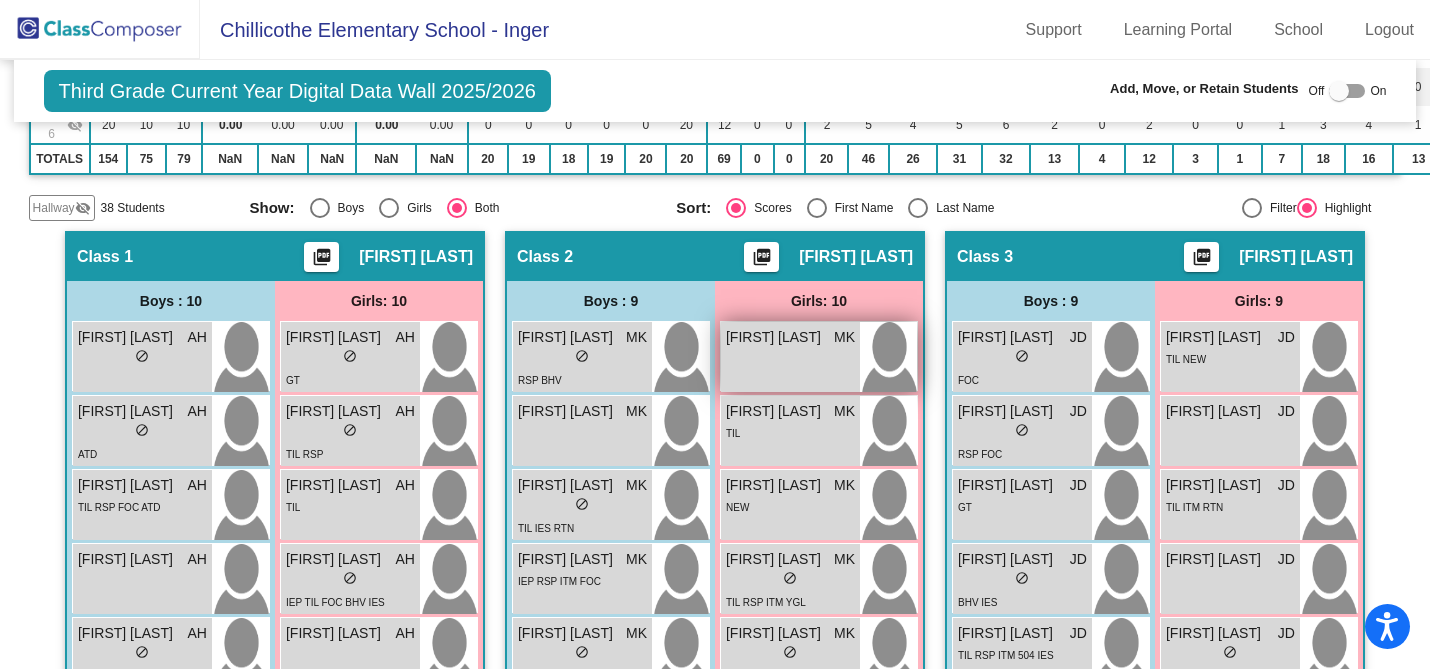 click on "Amelia Callison MK lock do_not_disturb_alt" at bounding box center [790, 357] 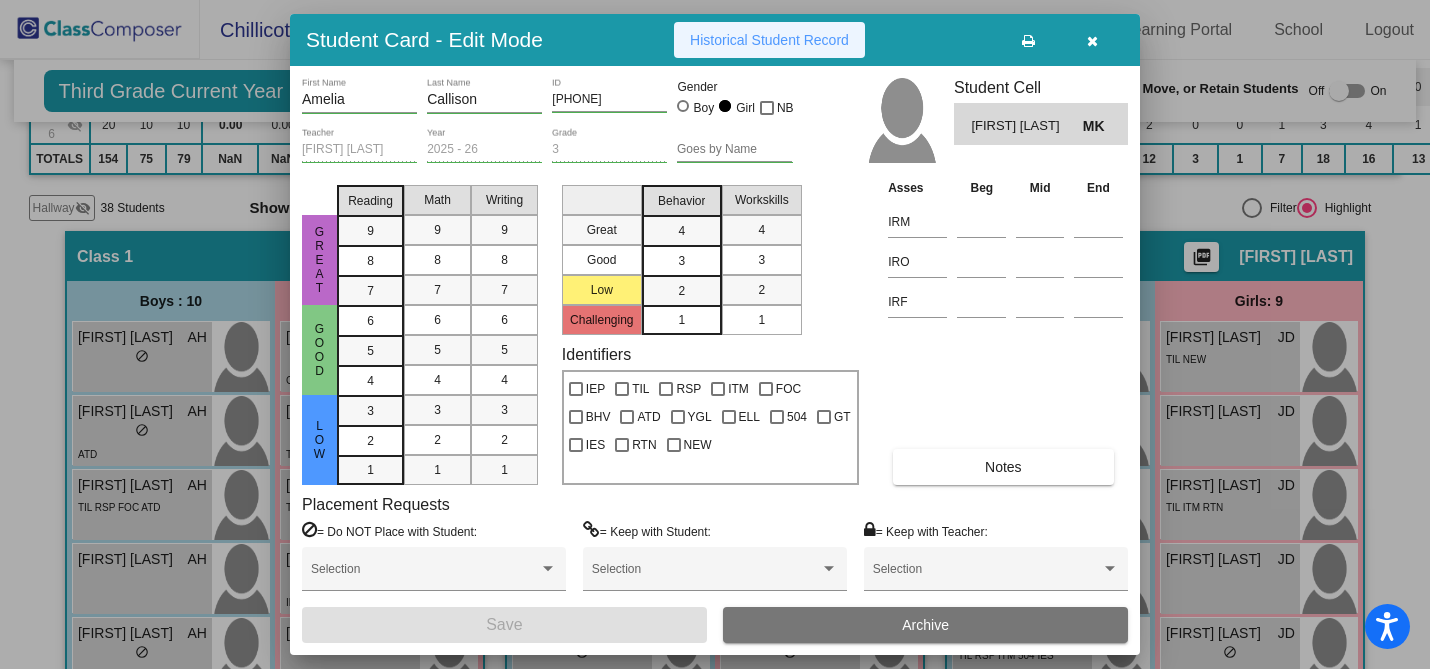 click on "Historical Student Record" at bounding box center (769, 40) 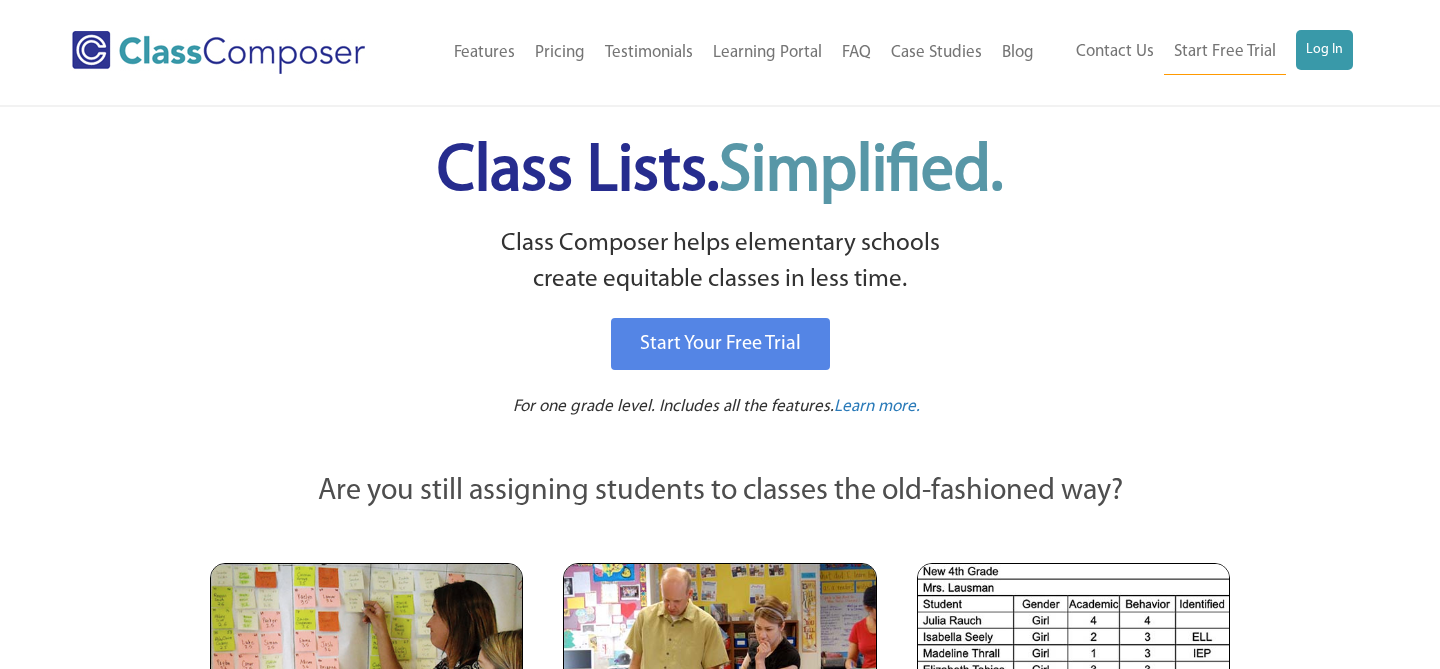 scroll, scrollTop: 0, scrollLeft: 0, axis: both 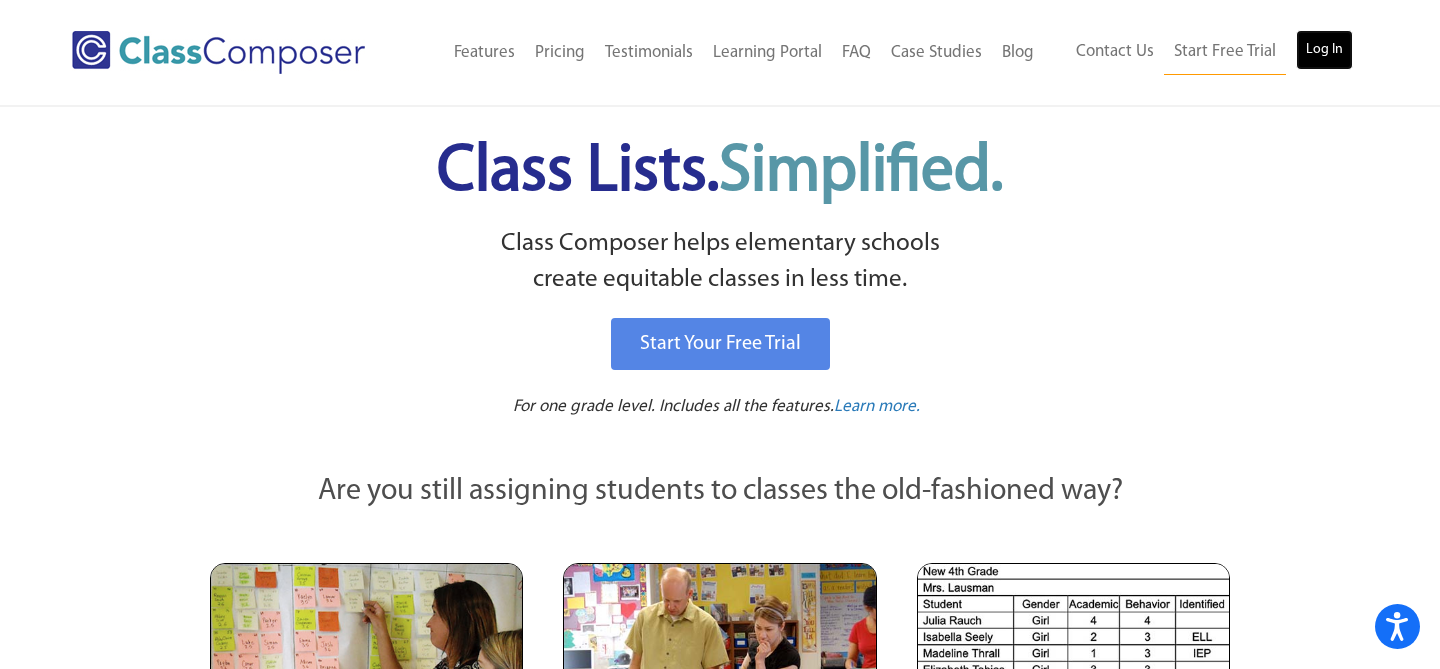 click on "Log In" at bounding box center (1324, 50) 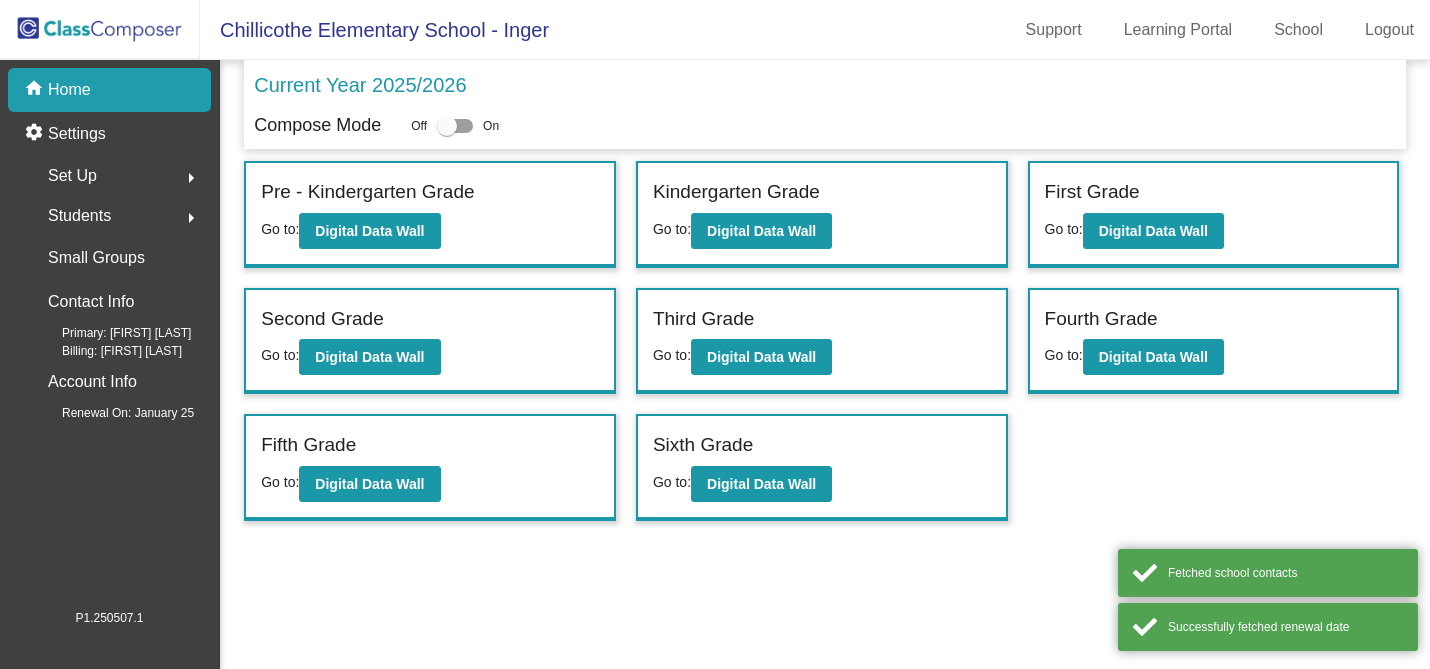scroll, scrollTop: 0, scrollLeft: 0, axis: both 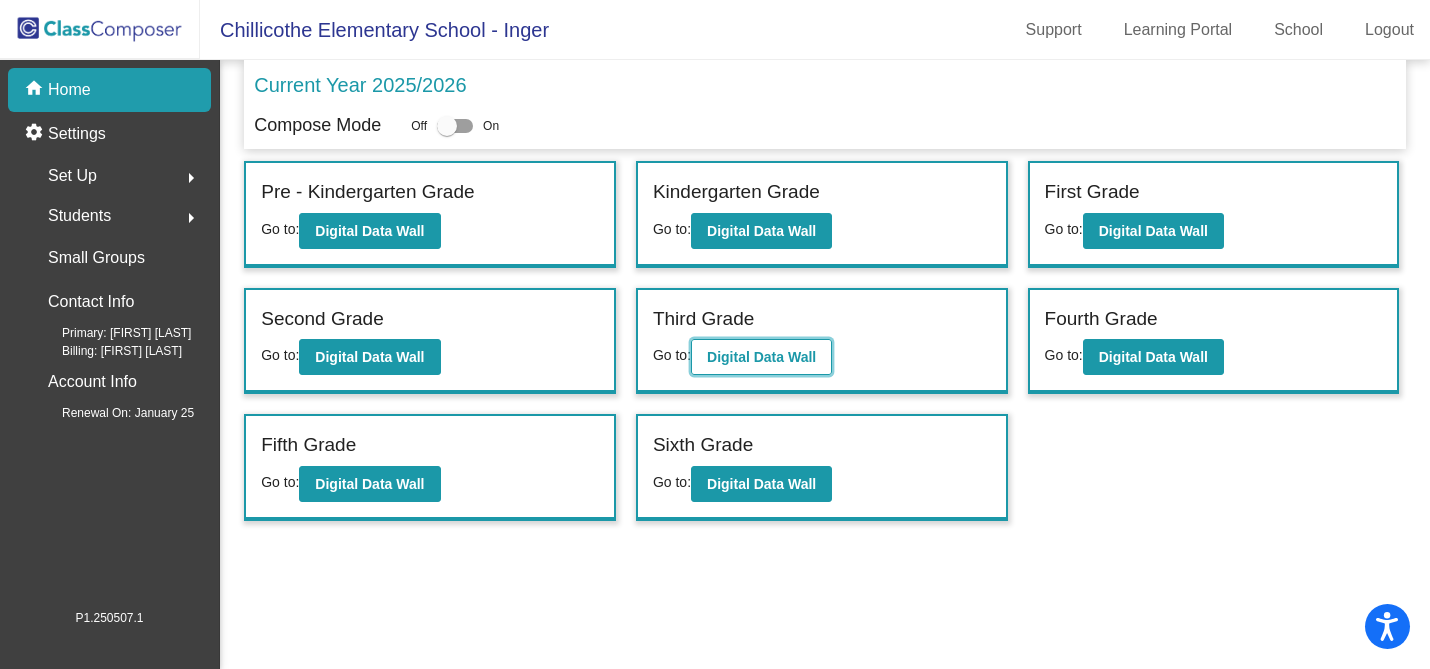 click on "Digital Data Wall" 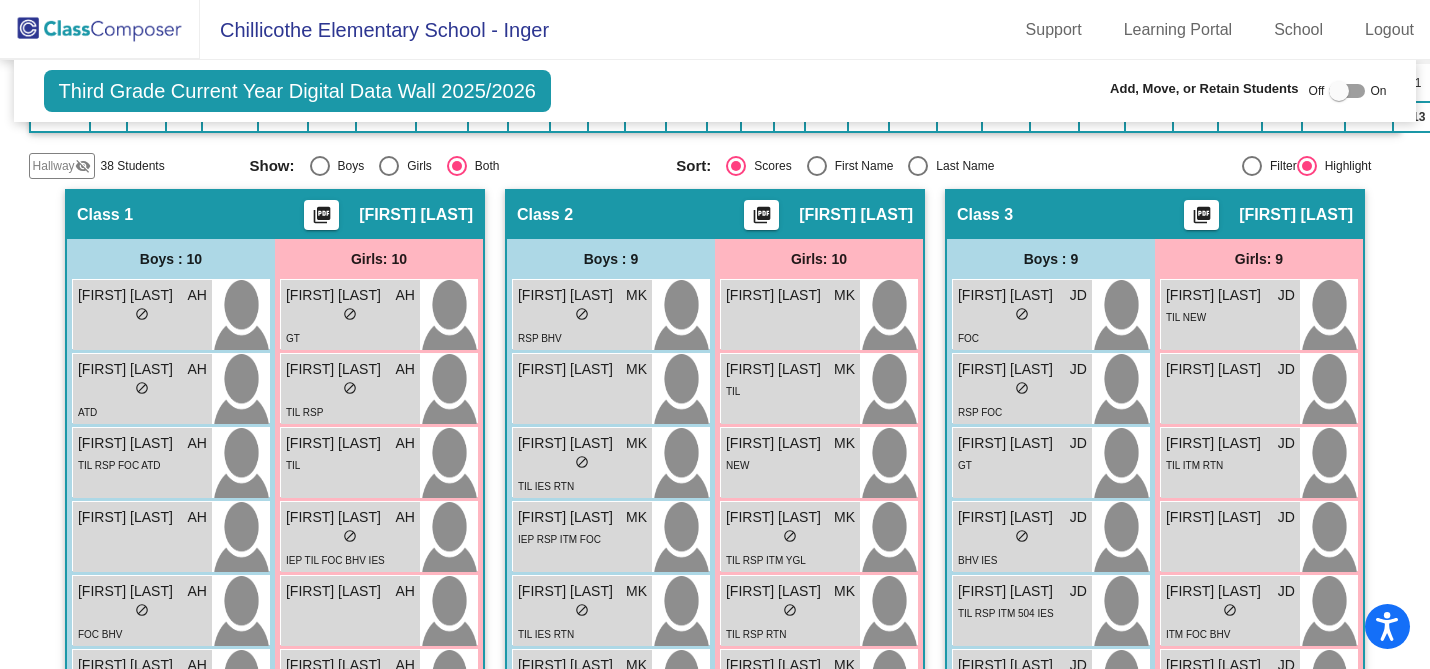 scroll, scrollTop: 447, scrollLeft: 0, axis: vertical 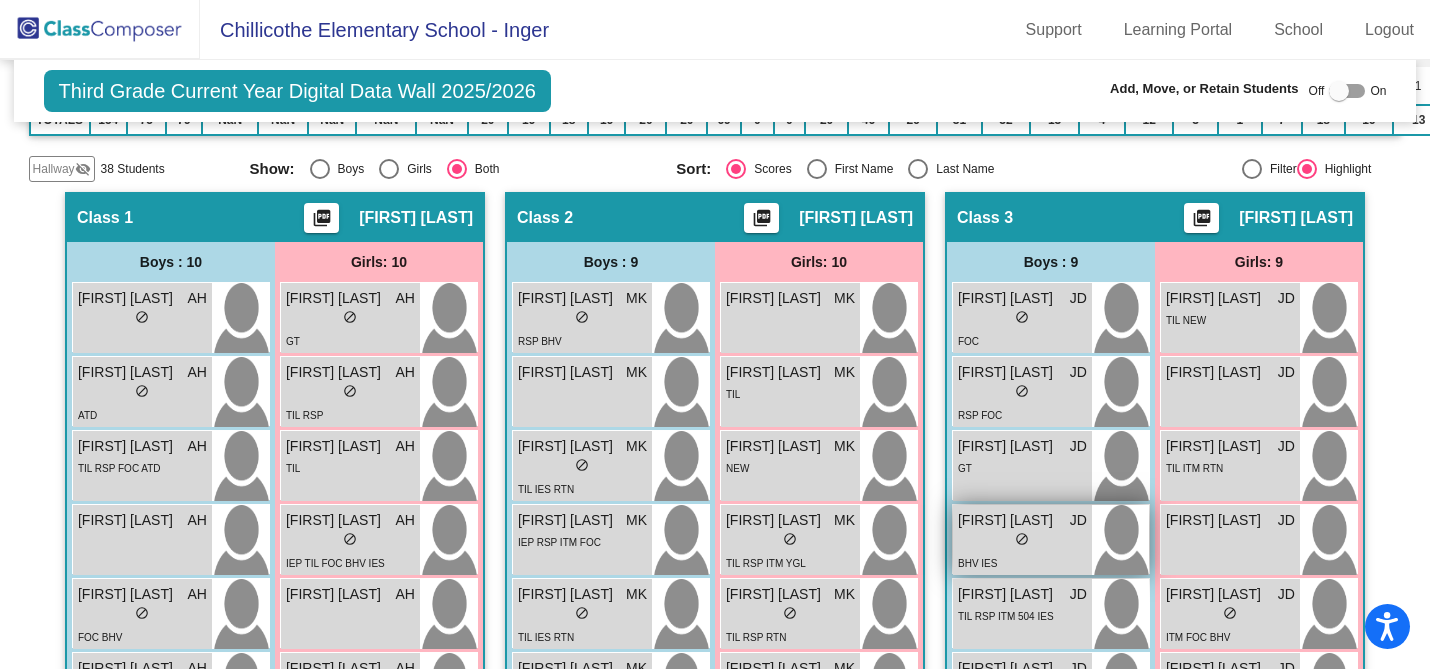 click on "do_not_disturb_alt" at bounding box center [1022, 539] 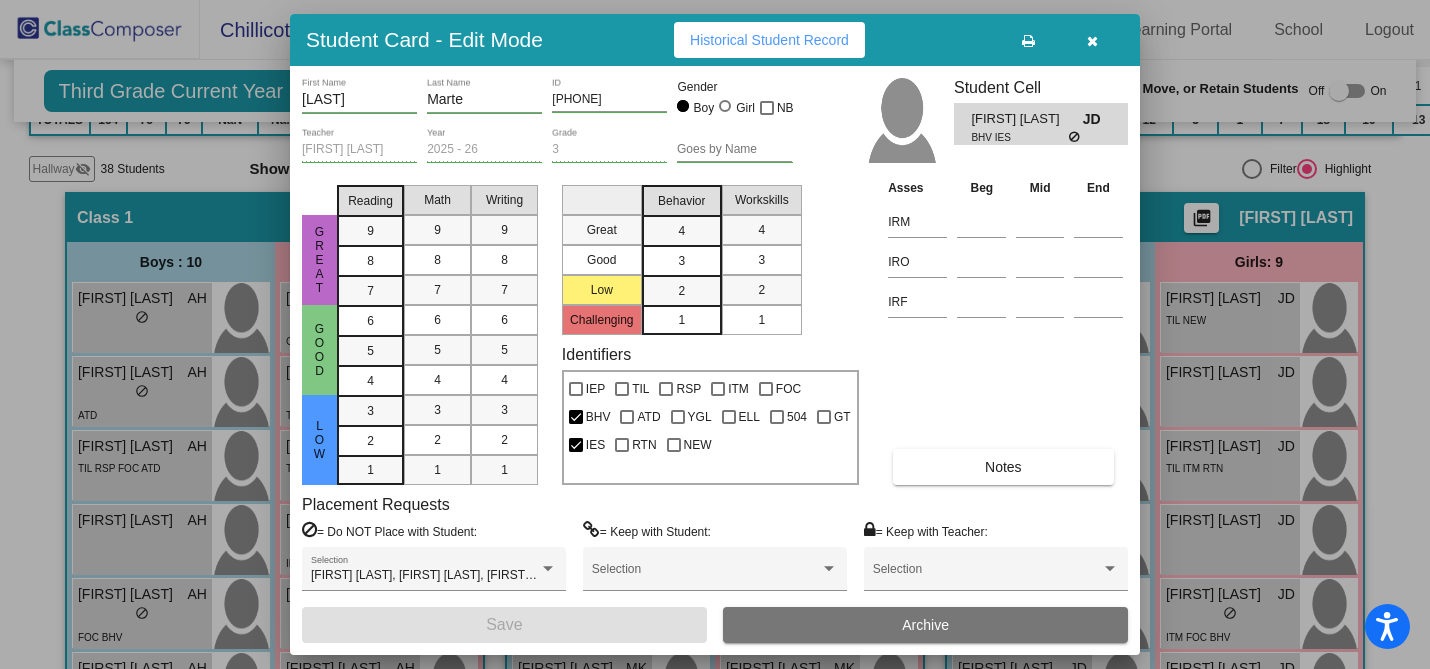 click at bounding box center (1092, 41) 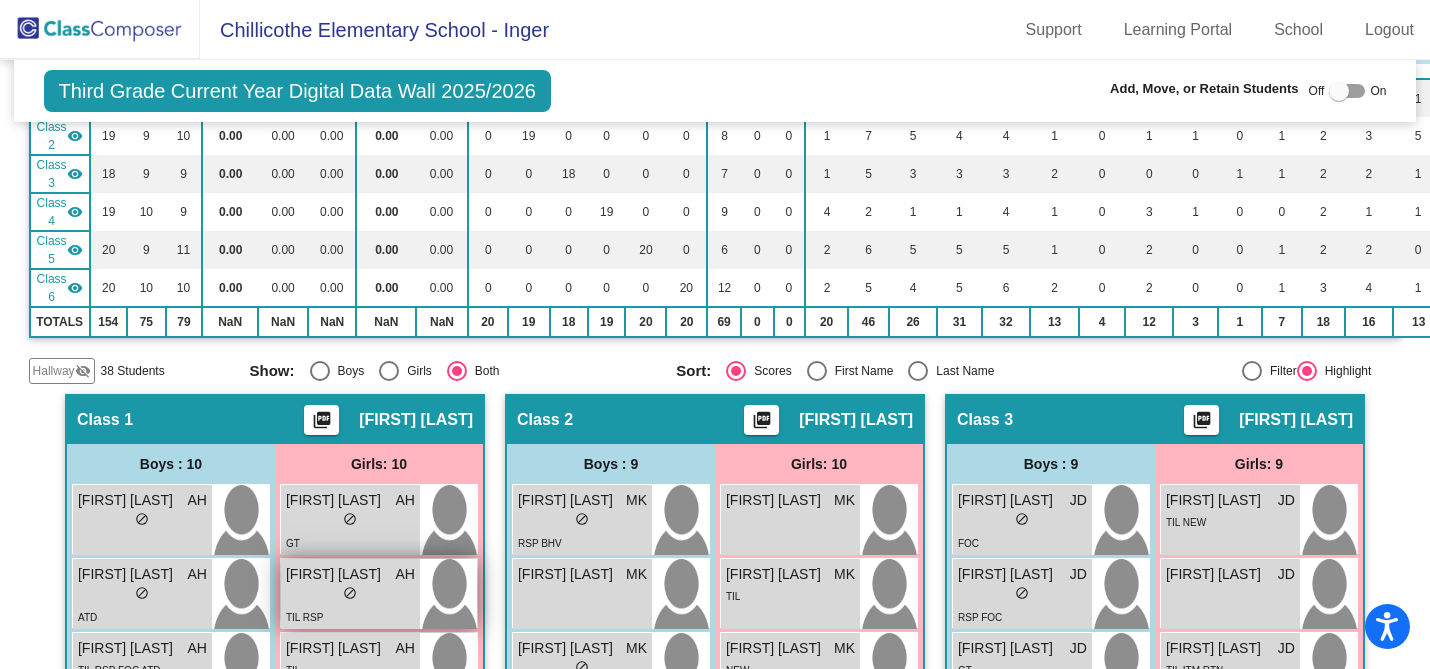 scroll, scrollTop: 0, scrollLeft: 0, axis: both 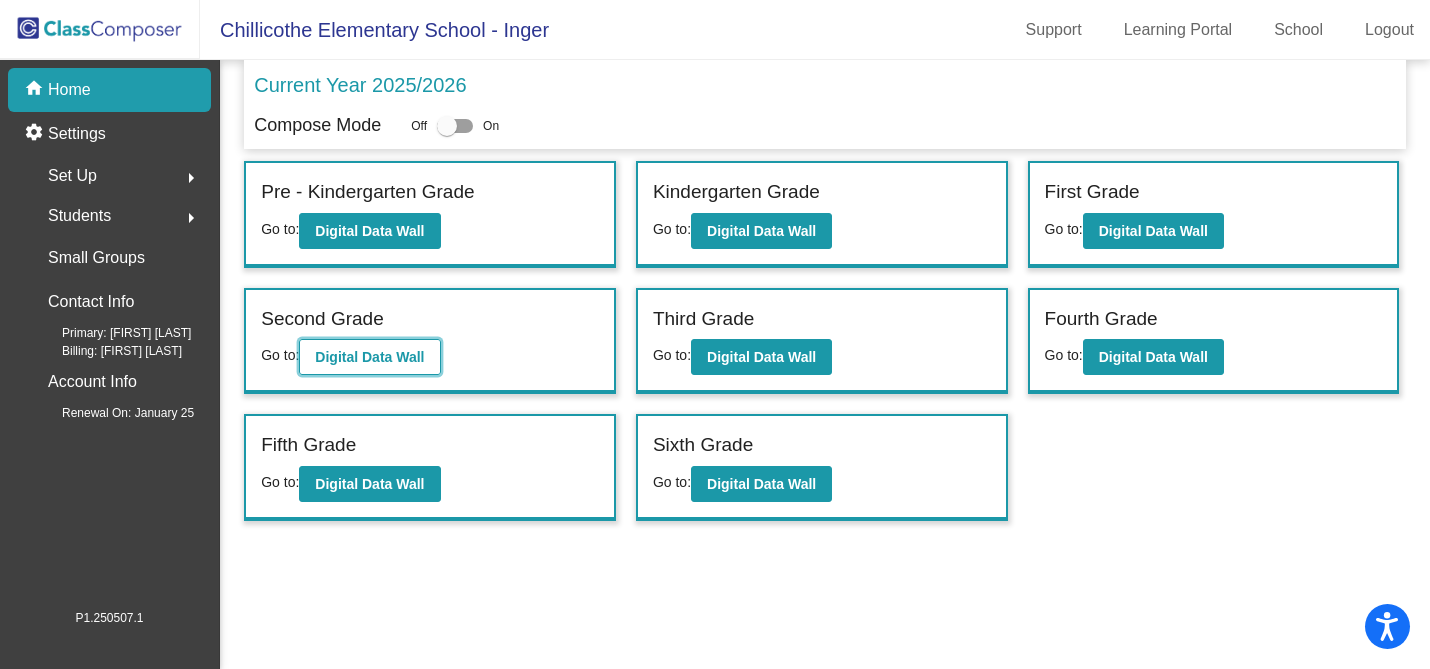 click on "Digital Data Wall" 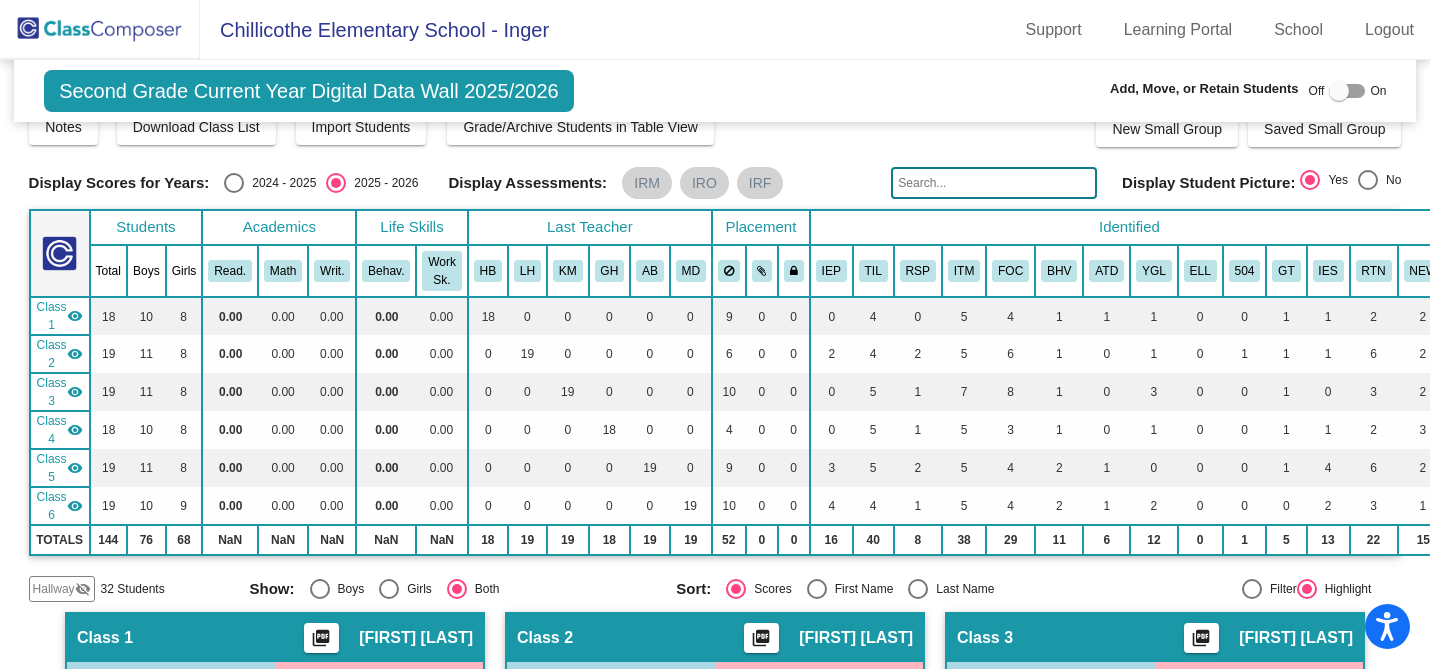 scroll, scrollTop: 0, scrollLeft: 0, axis: both 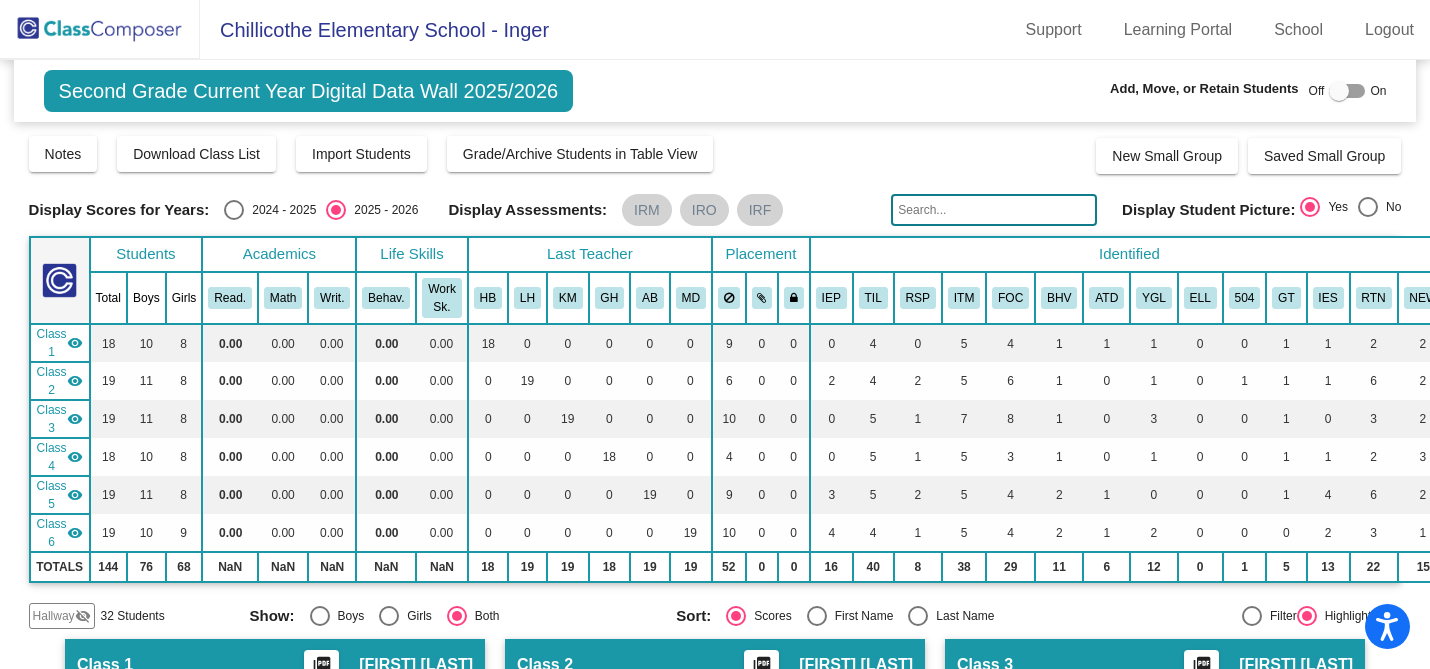 click 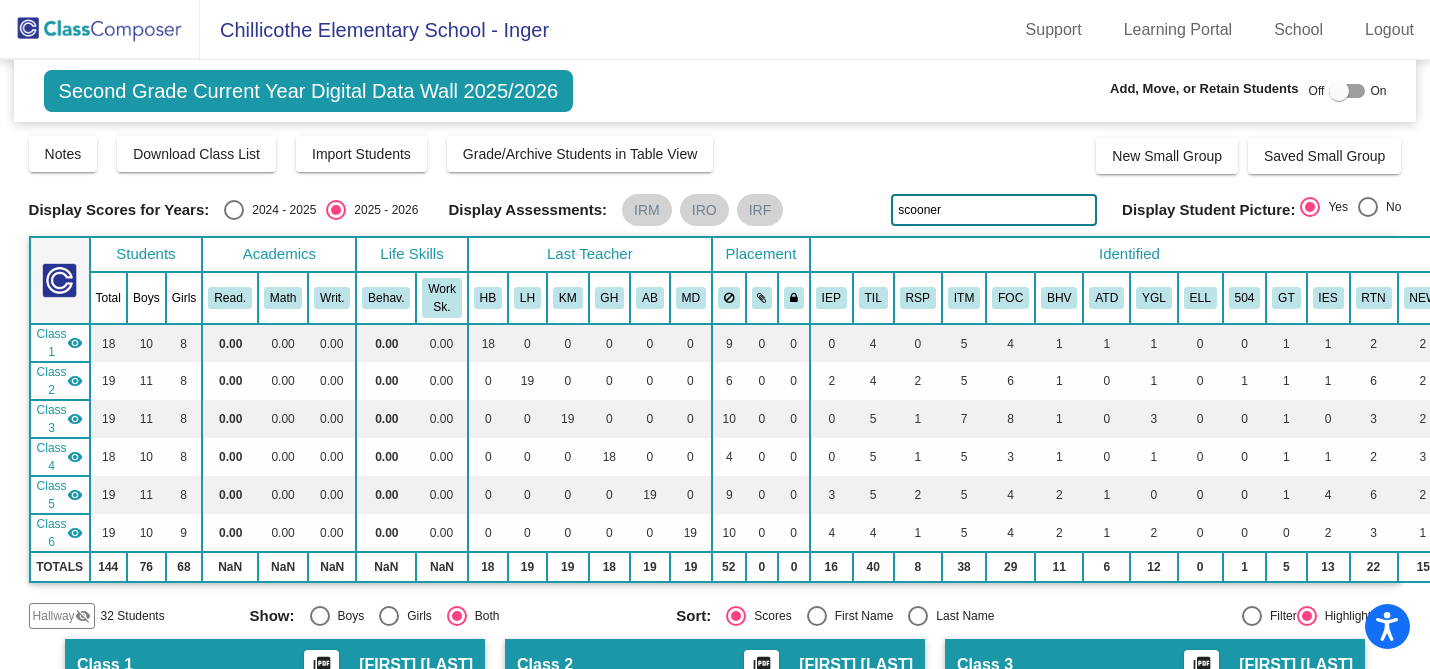 drag, startPoint x: 938, startPoint y: 211, endPoint x: 905, endPoint y: 209, distance: 33.06055 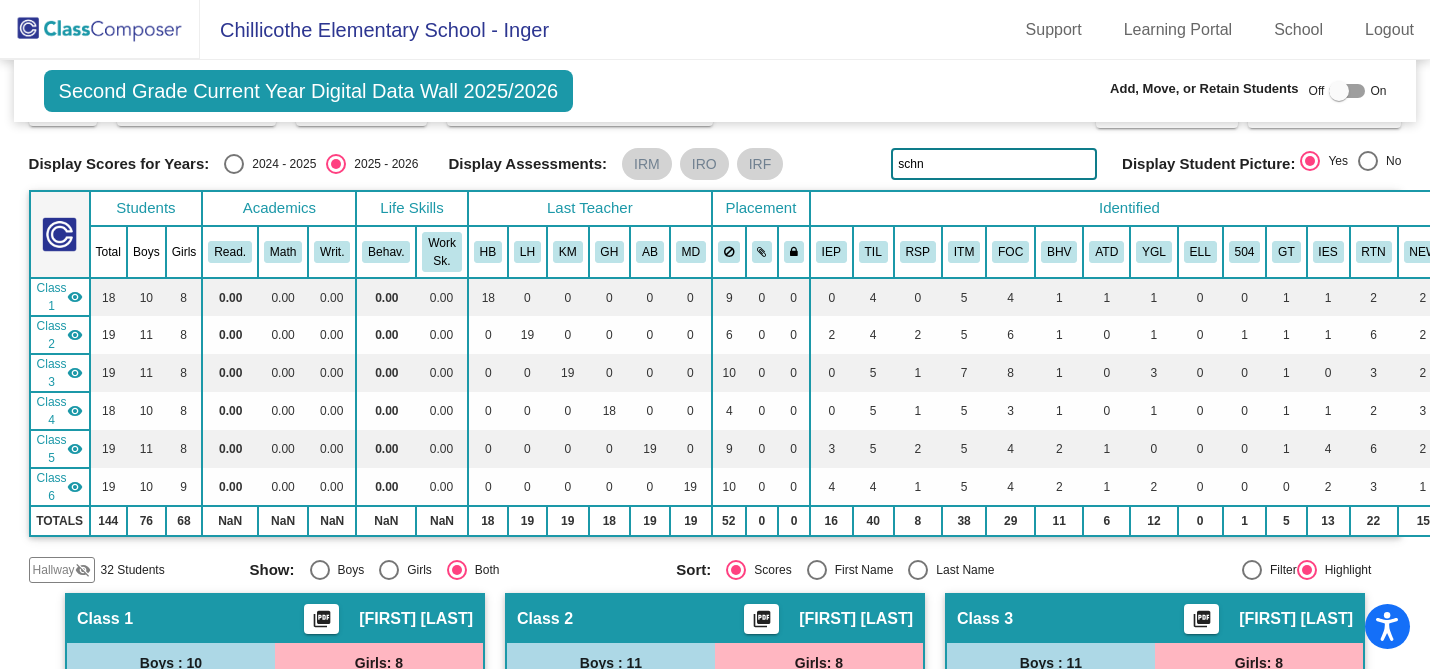 scroll, scrollTop: 0, scrollLeft: 0, axis: both 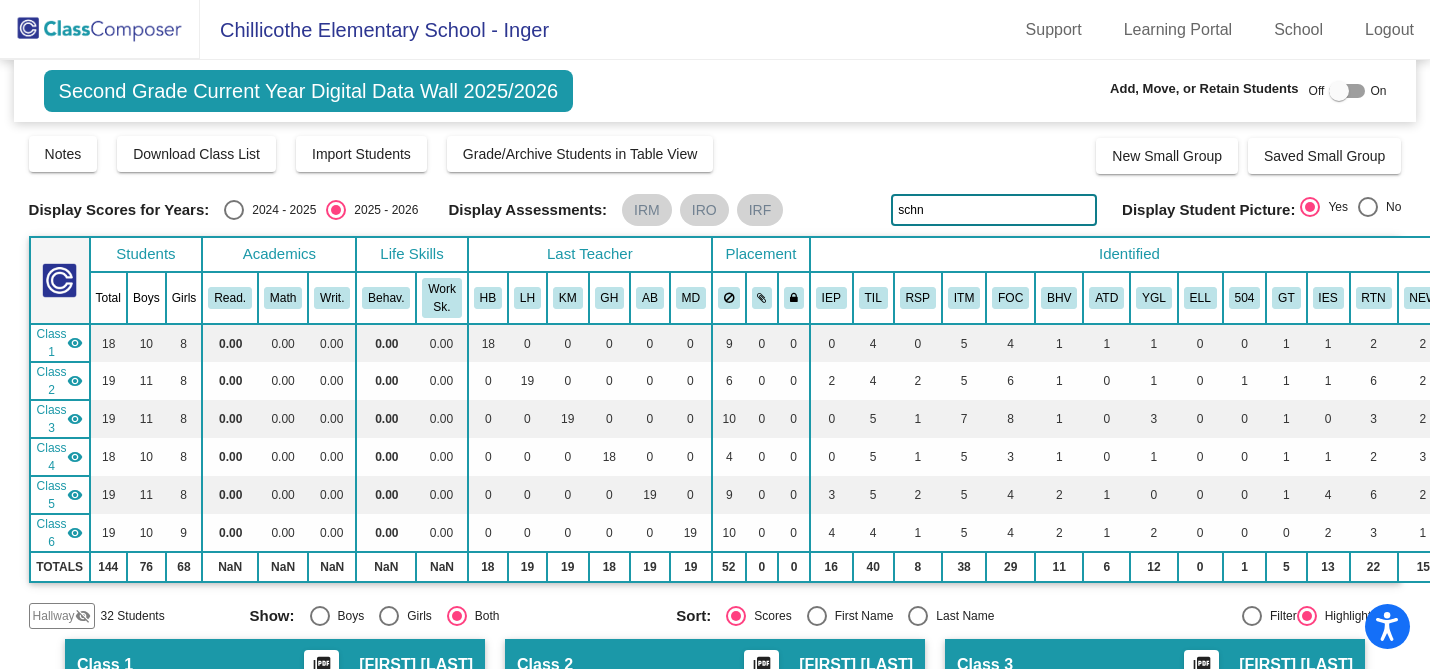 click on "schn" 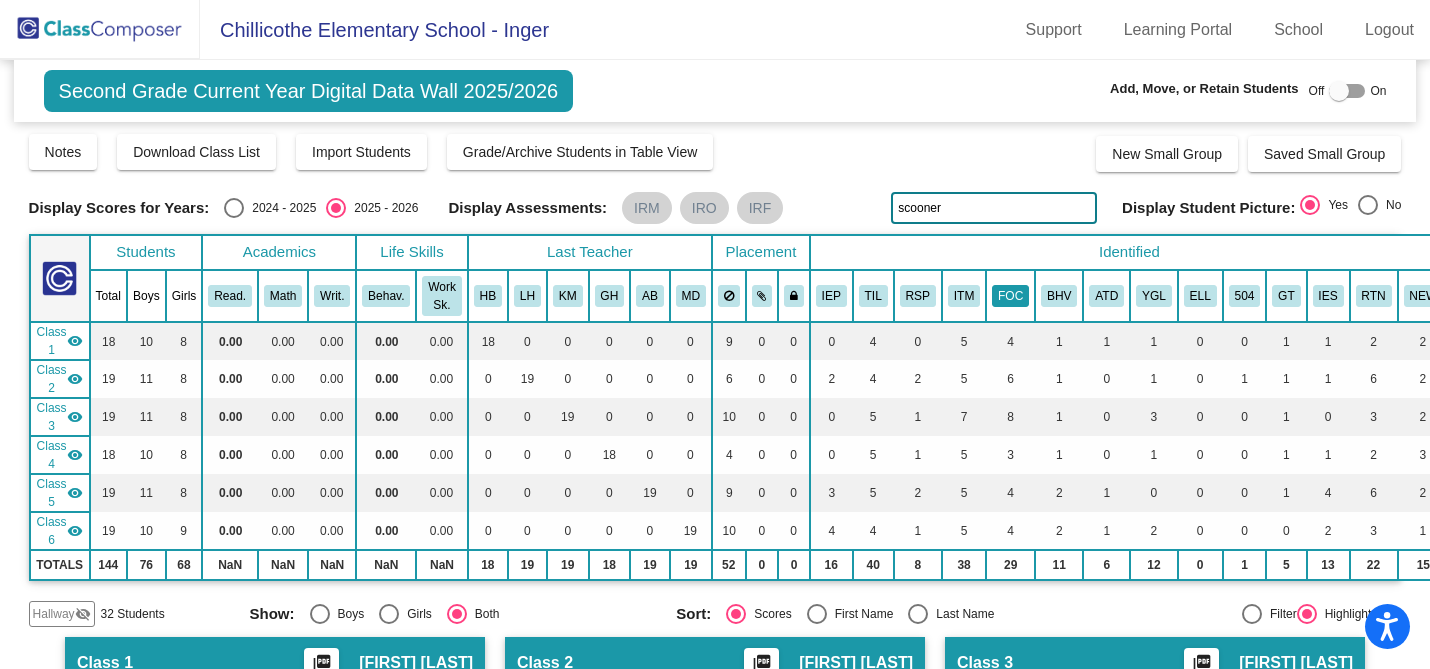scroll, scrollTop: 0, scrollLeft: 0, axis: both 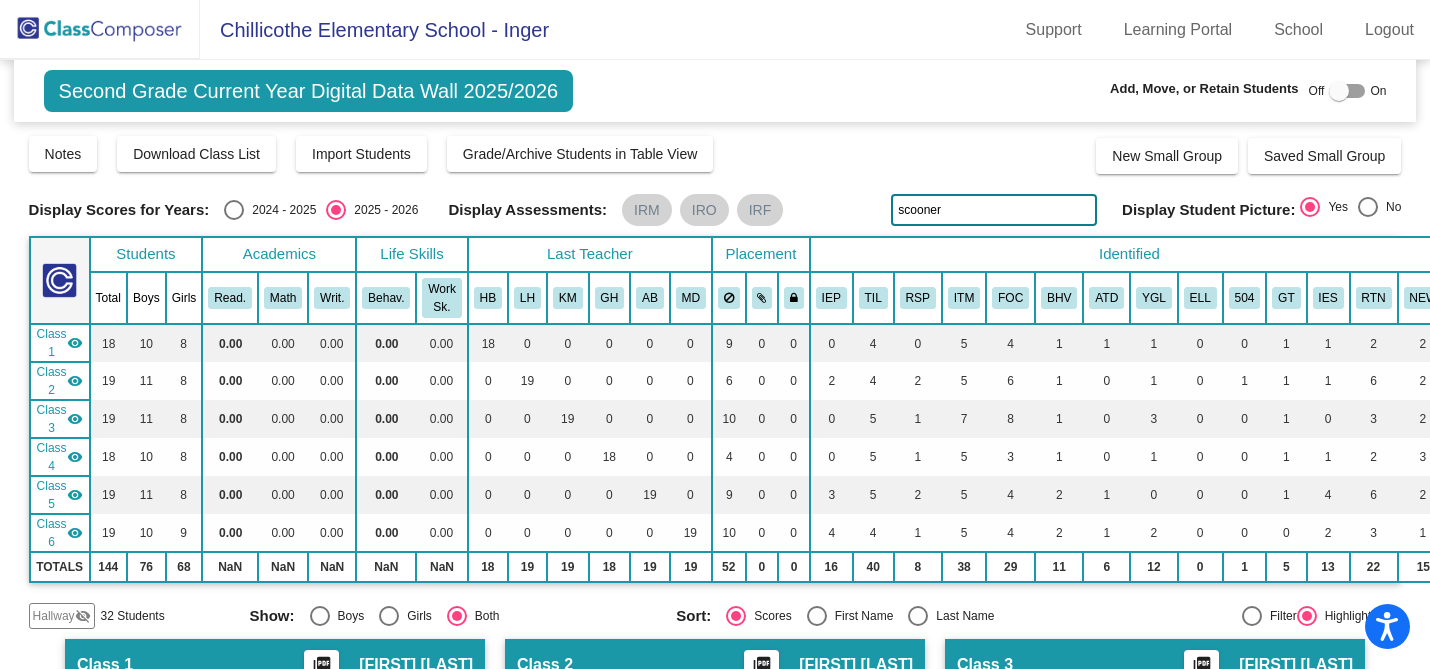 click on "scooner" 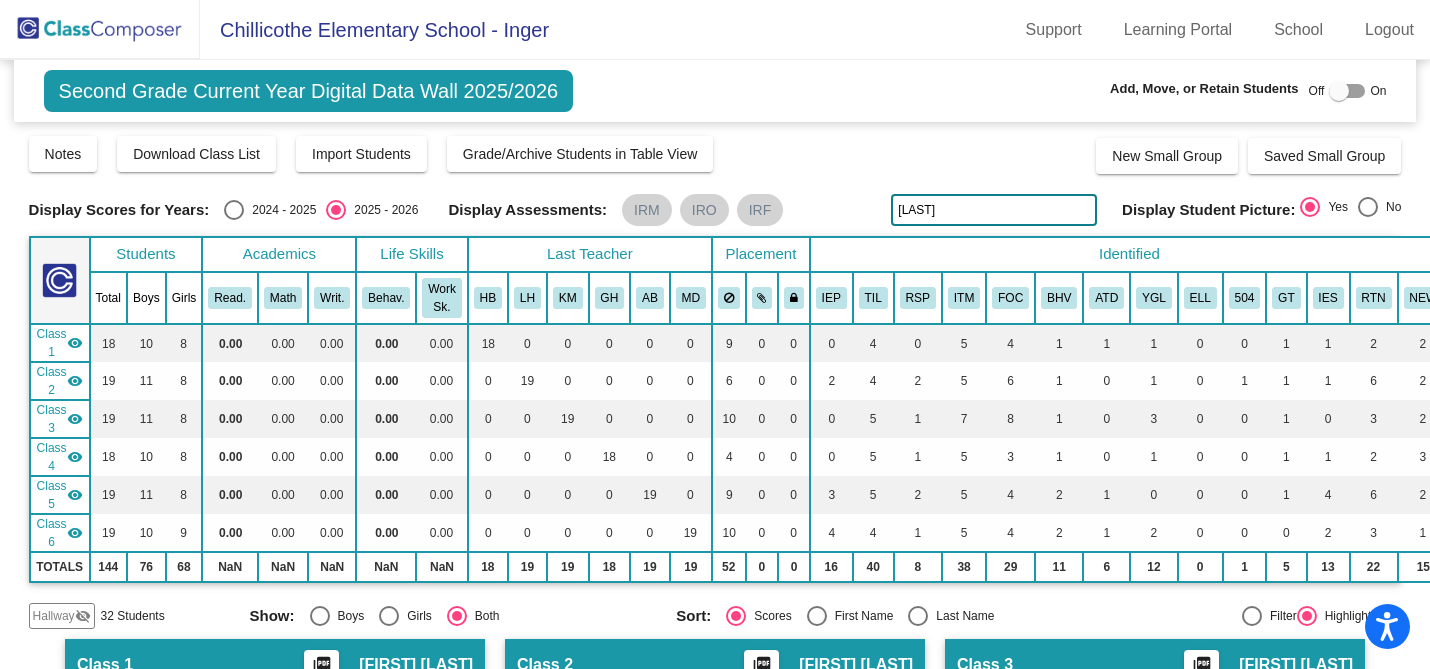 type on "roxann" 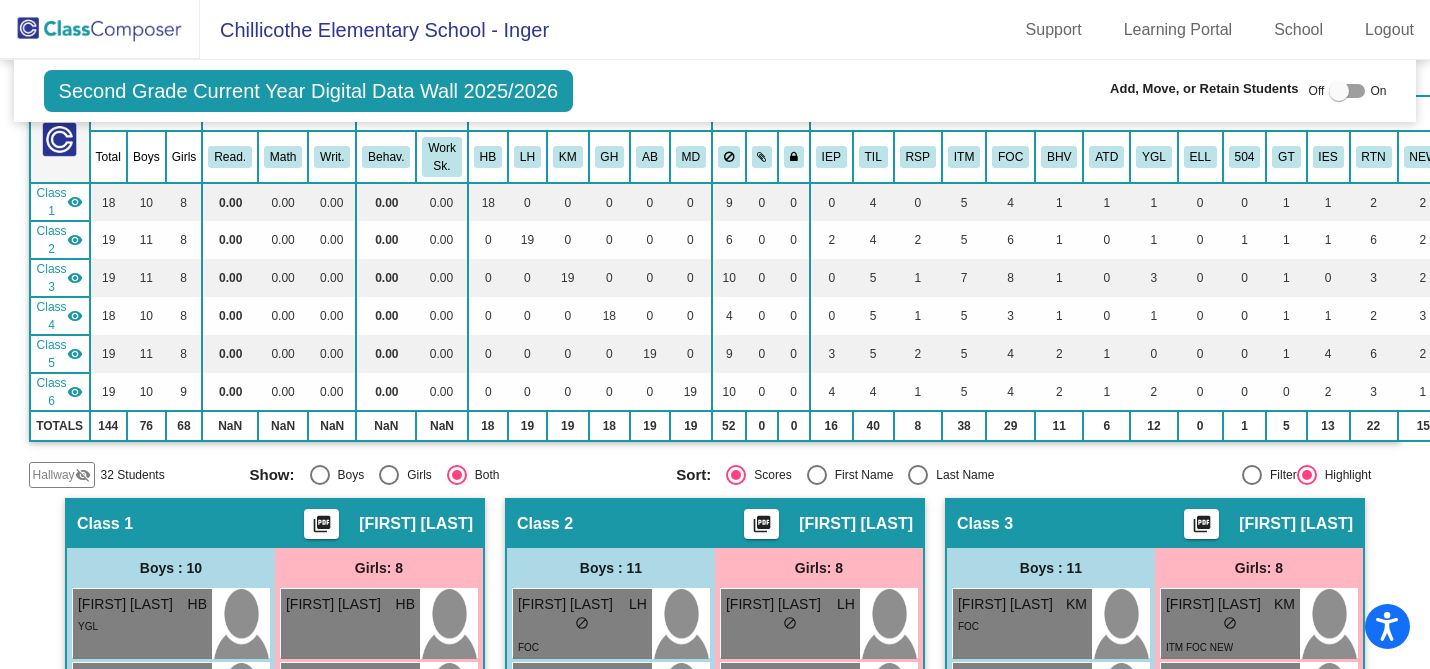 scroll, scrollTop: 139, scrollLeft: 0, axis: vertical 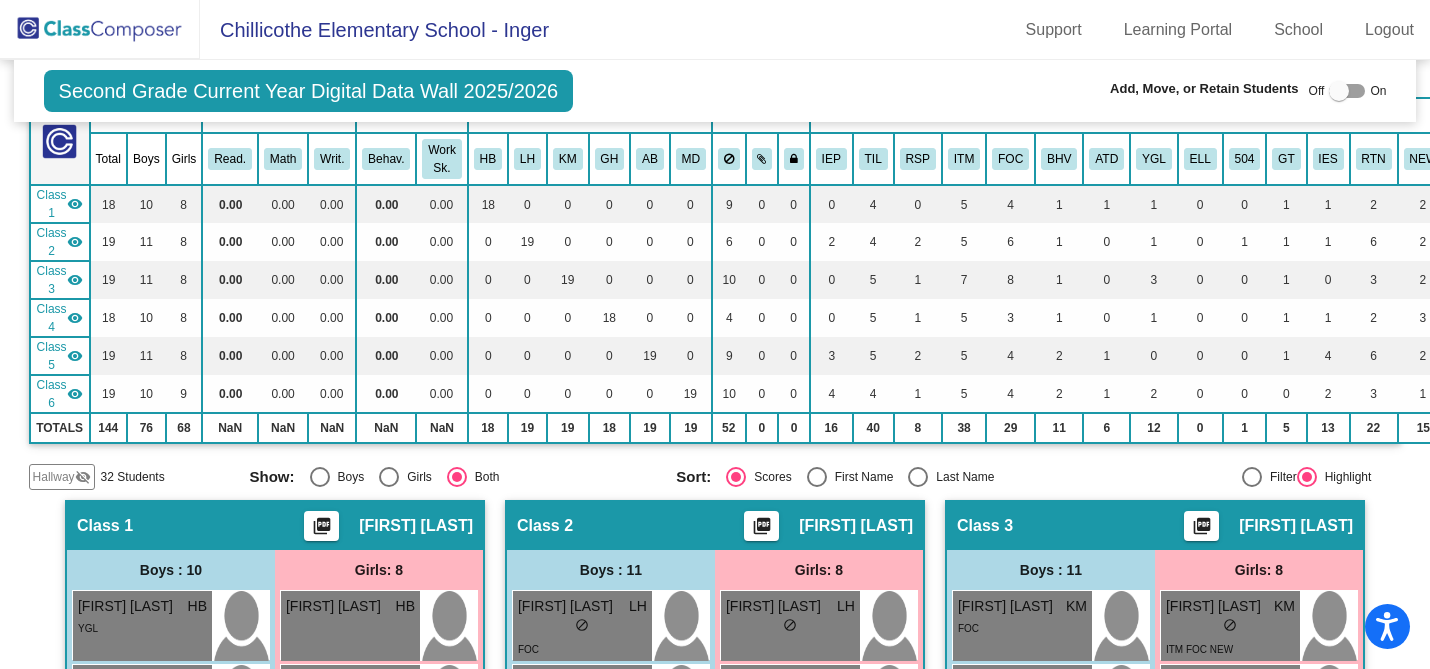 click on "Hallway" 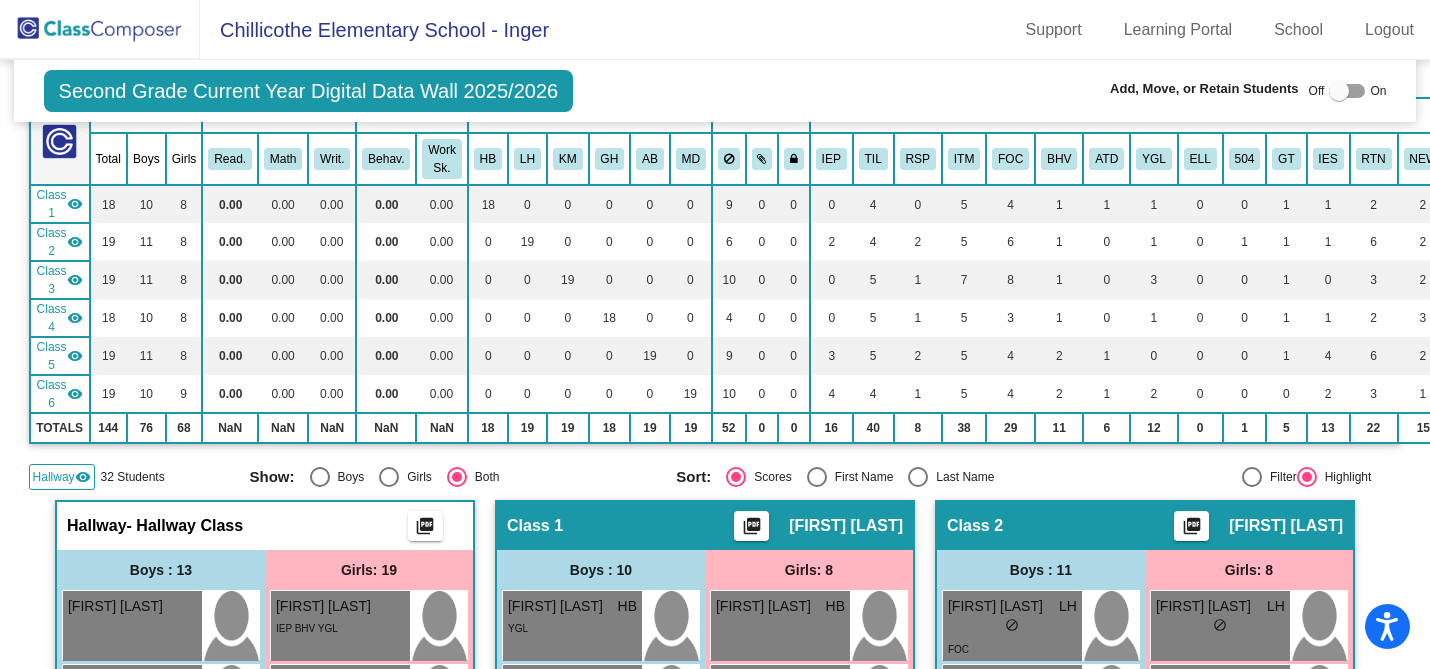 click at bounding box center [1339, 91] 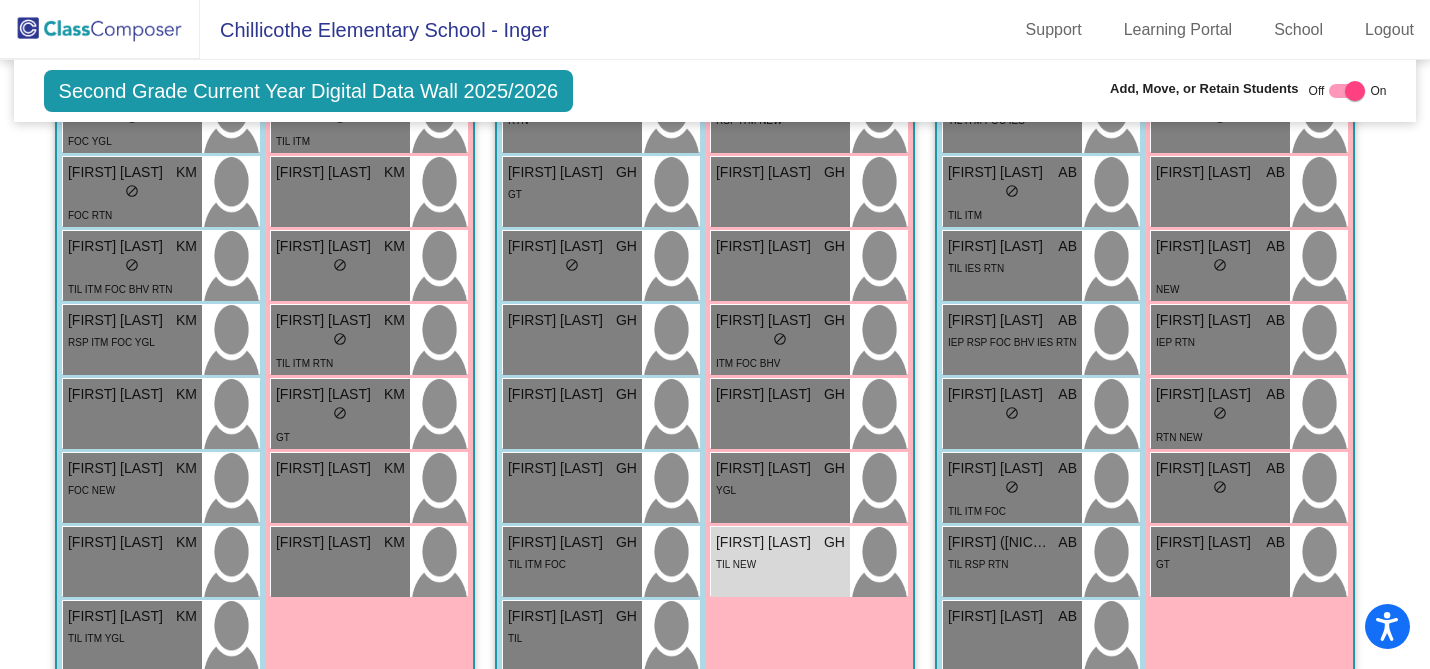 scroll, scrollTop: 2339, scrollLeft: 0, axis: vertical 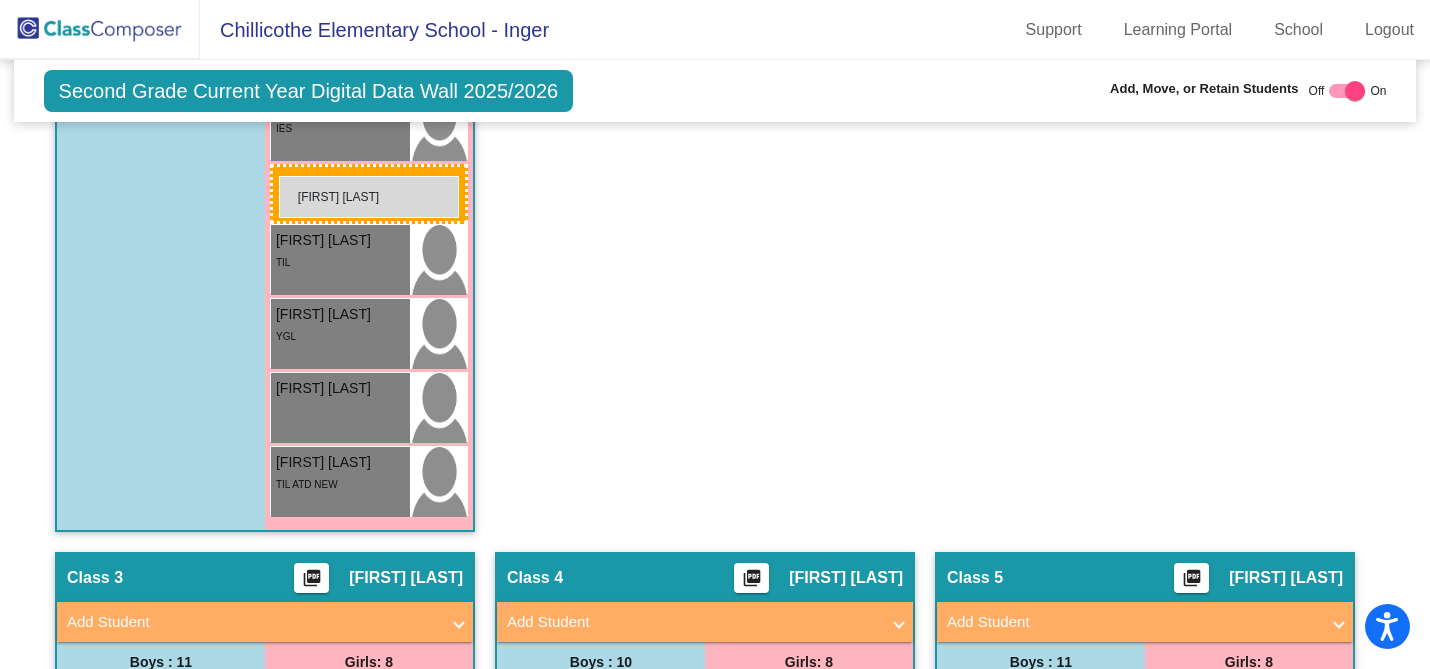 drag, startPoint x: 765, startPoint y: 553, endPoint x: 279, endPoint y: 176, distance: 615.0813 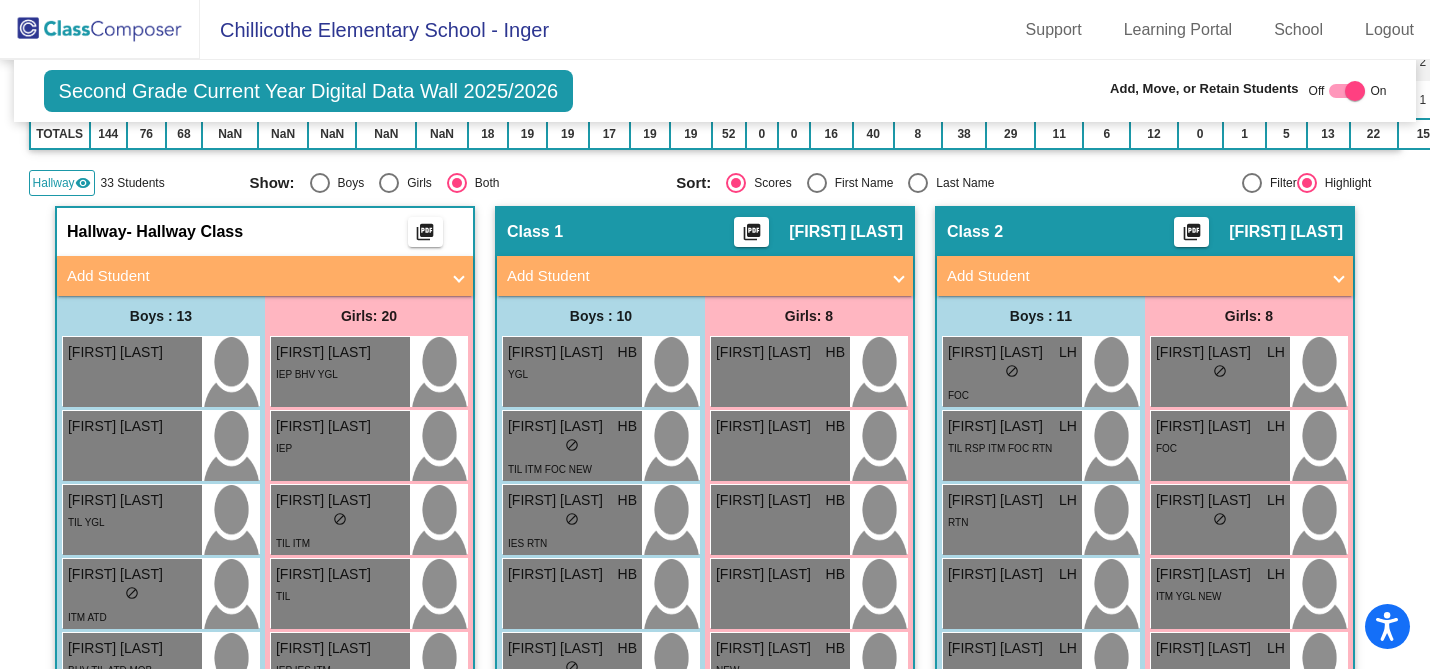 scroll, scrollTop: 0, scrollLeft: 0, axis: both 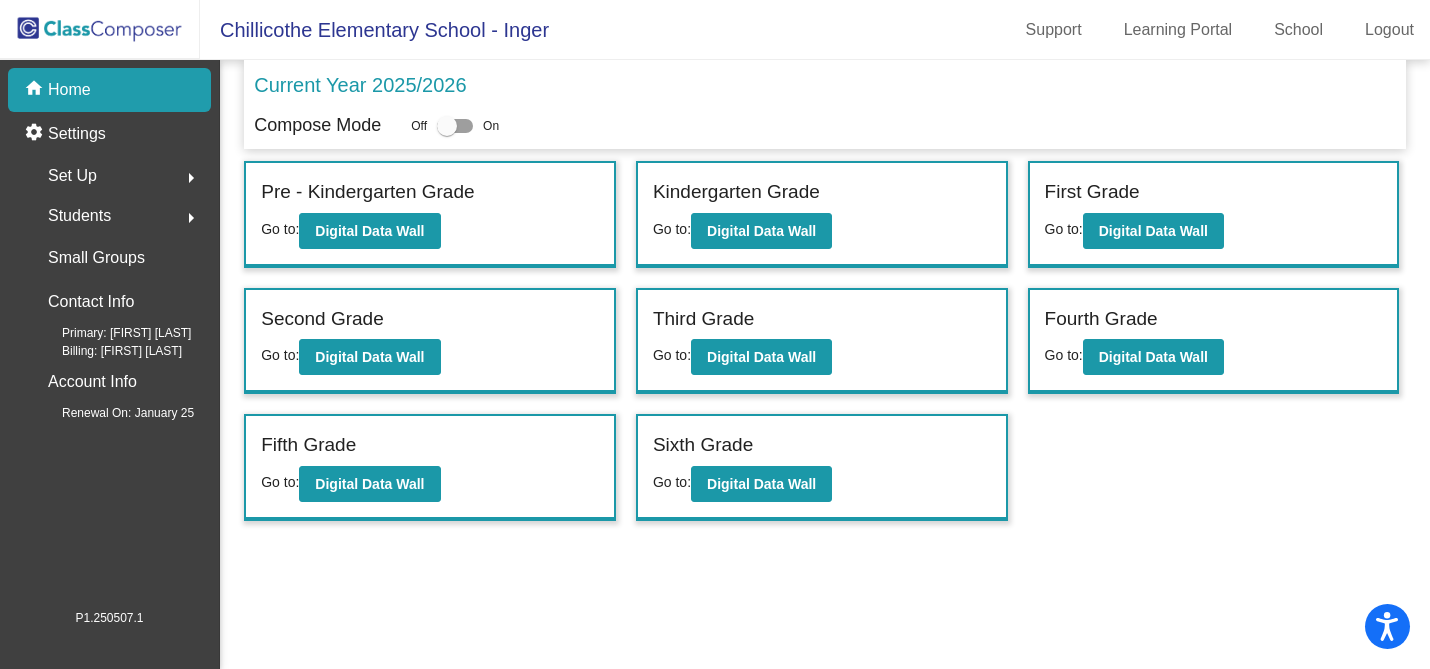 click on "Students" 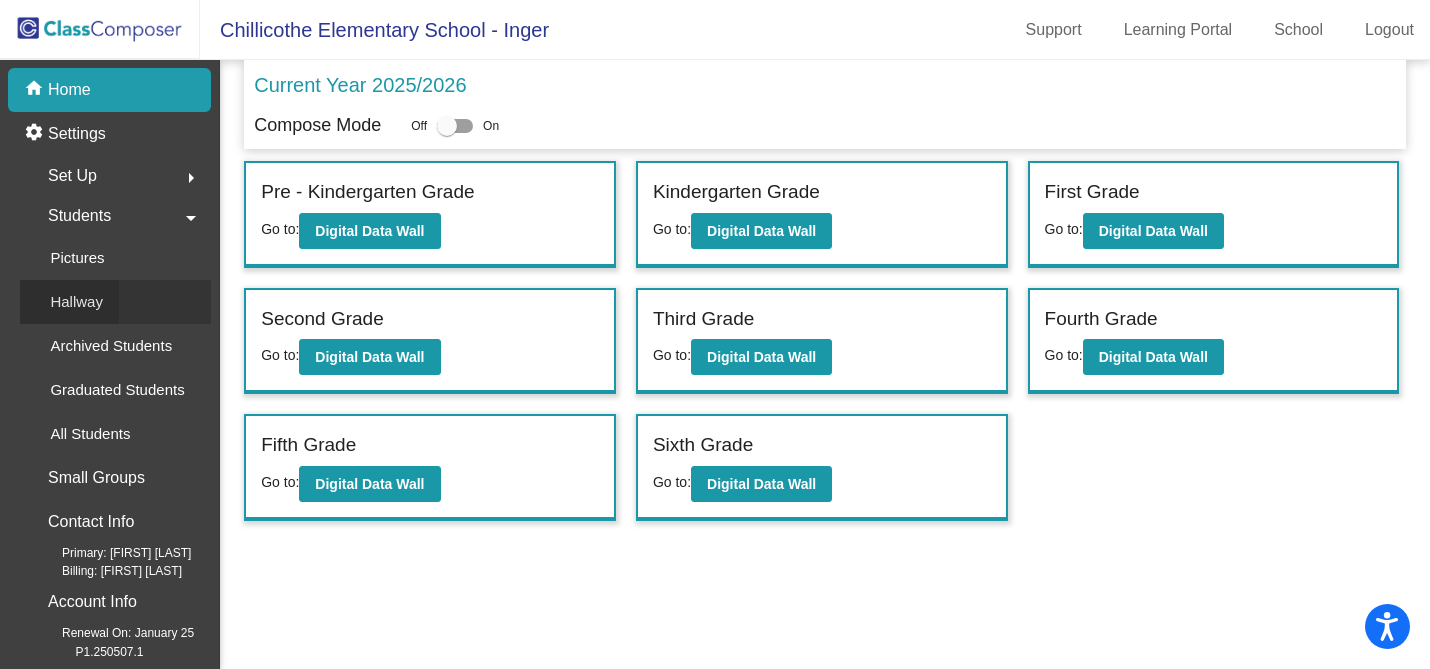 click on "Hallway" 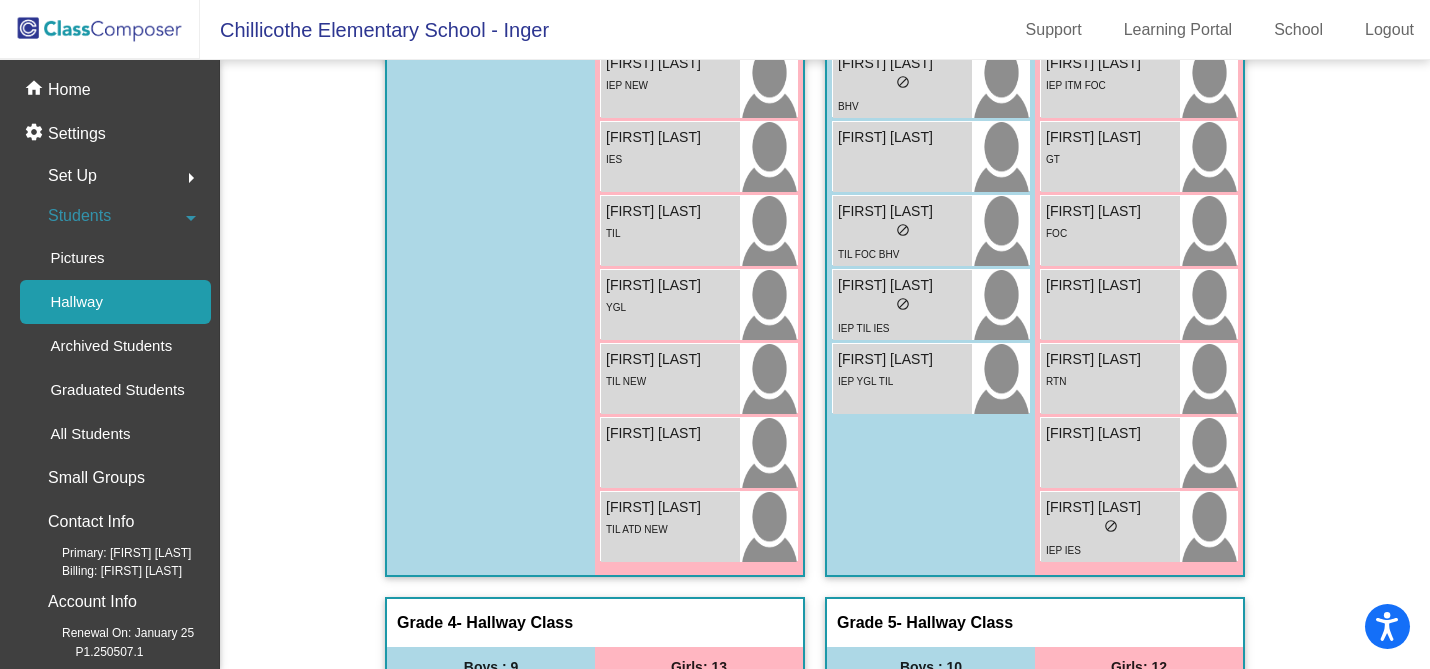 scroll, scrollTop: 4305, scrollLeft: 0, axis: vertical 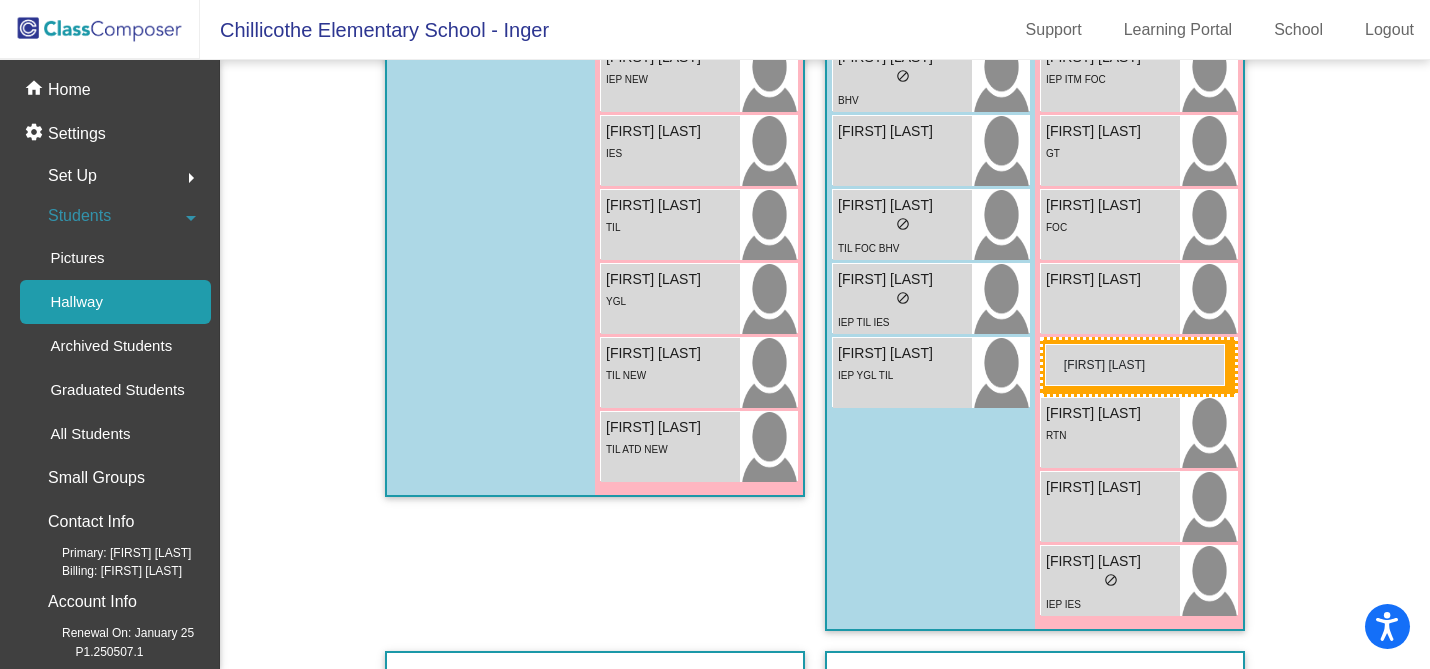 drag, startPoint x: 680, startPoint y: 444, endPoint x: 1045, endPoint y: 344, distance: 378.45078 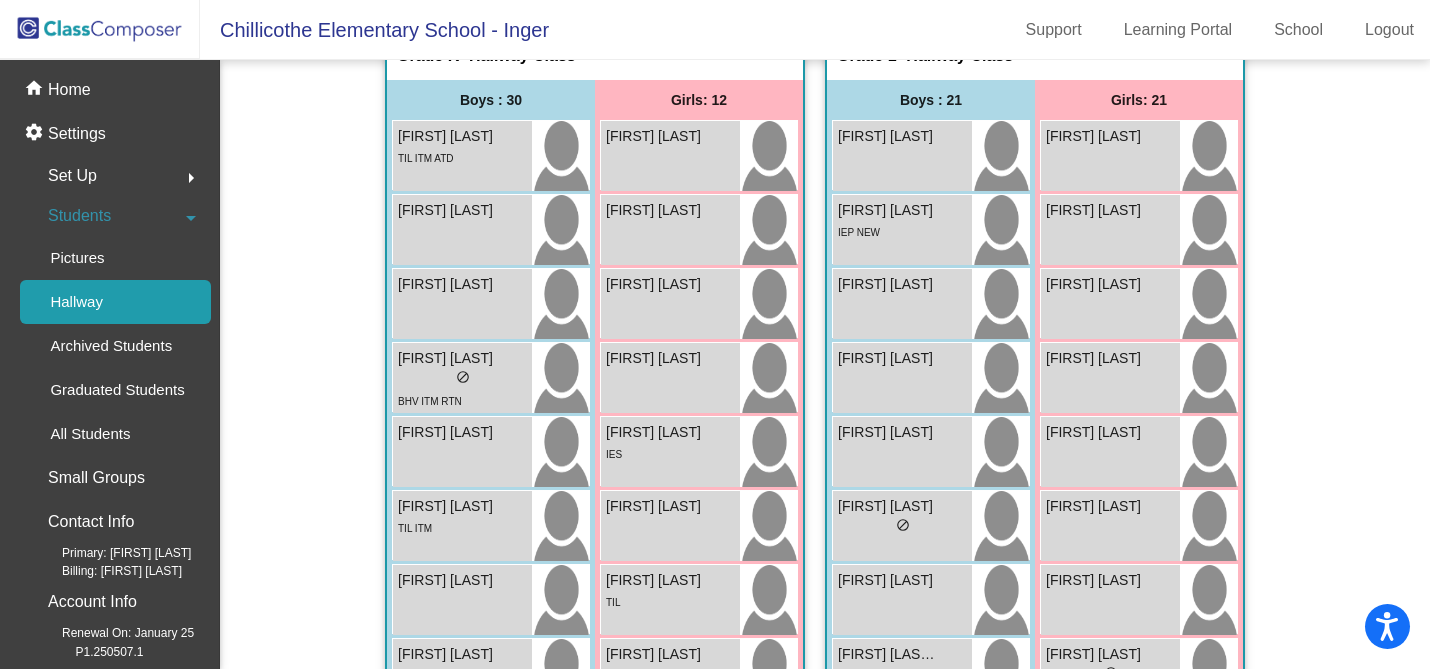 scroll, scrollTop: 0, scrollLeft: 0, axis: both 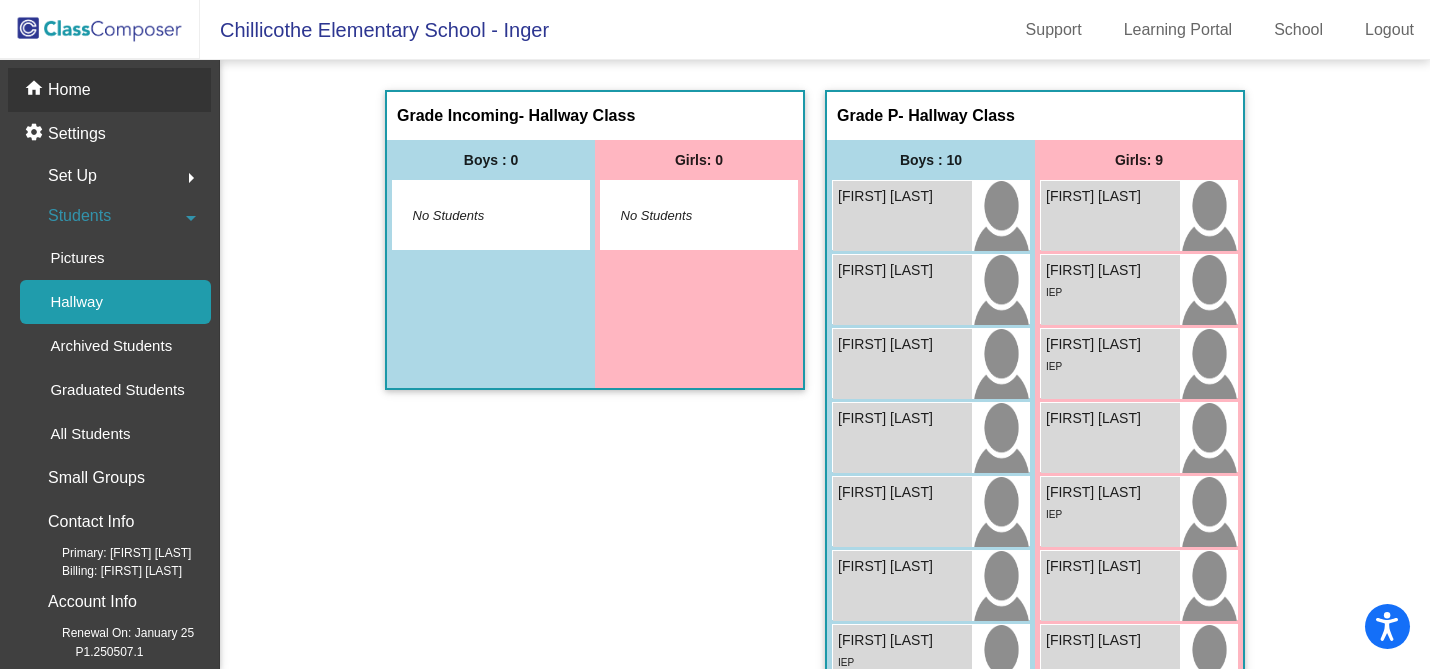click on "Home" 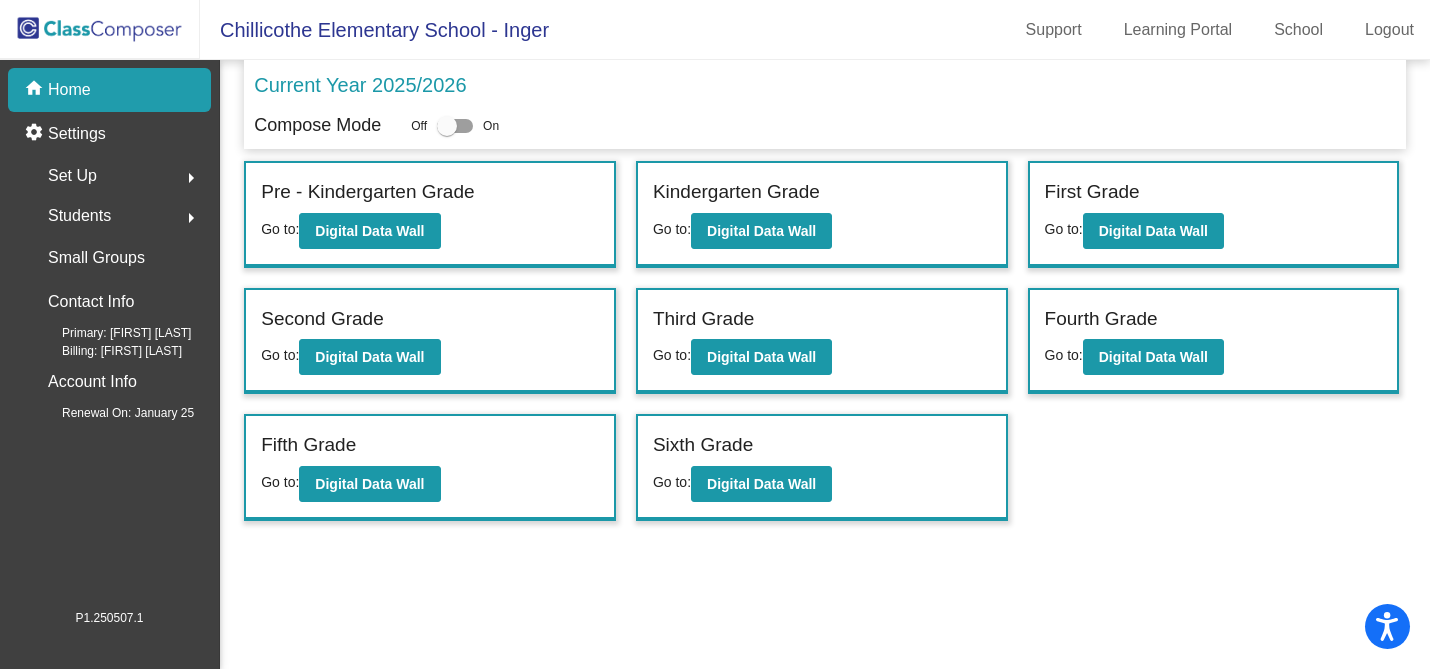 click on "Set Up" 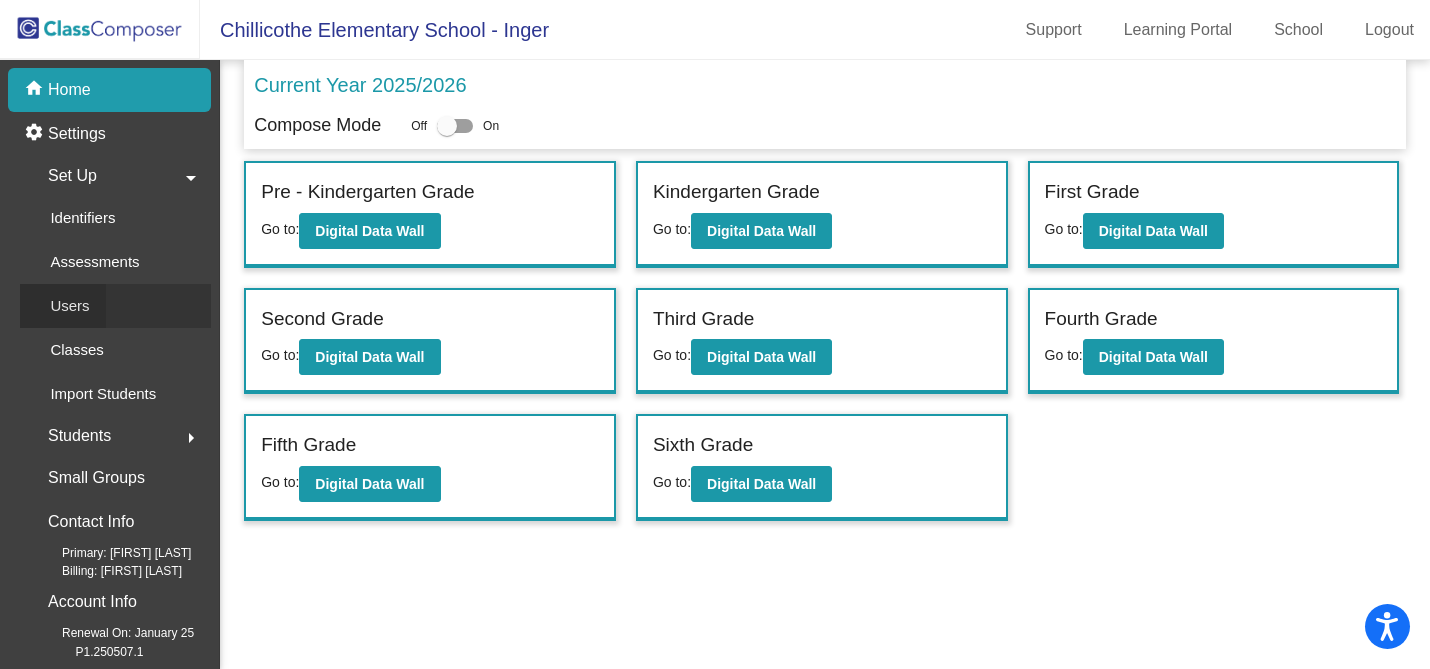 click on "Users" 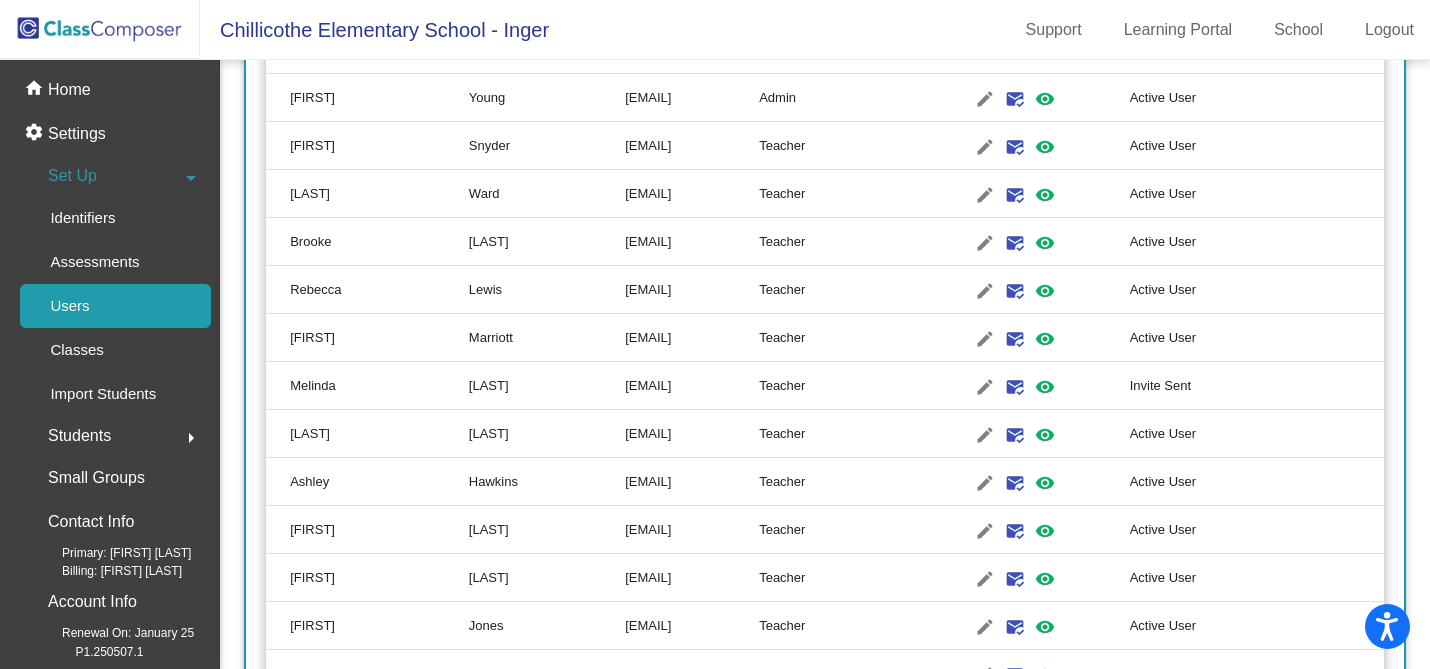 scroll, scrollTop: 2536, scrollLeft: 0, axis: vertical 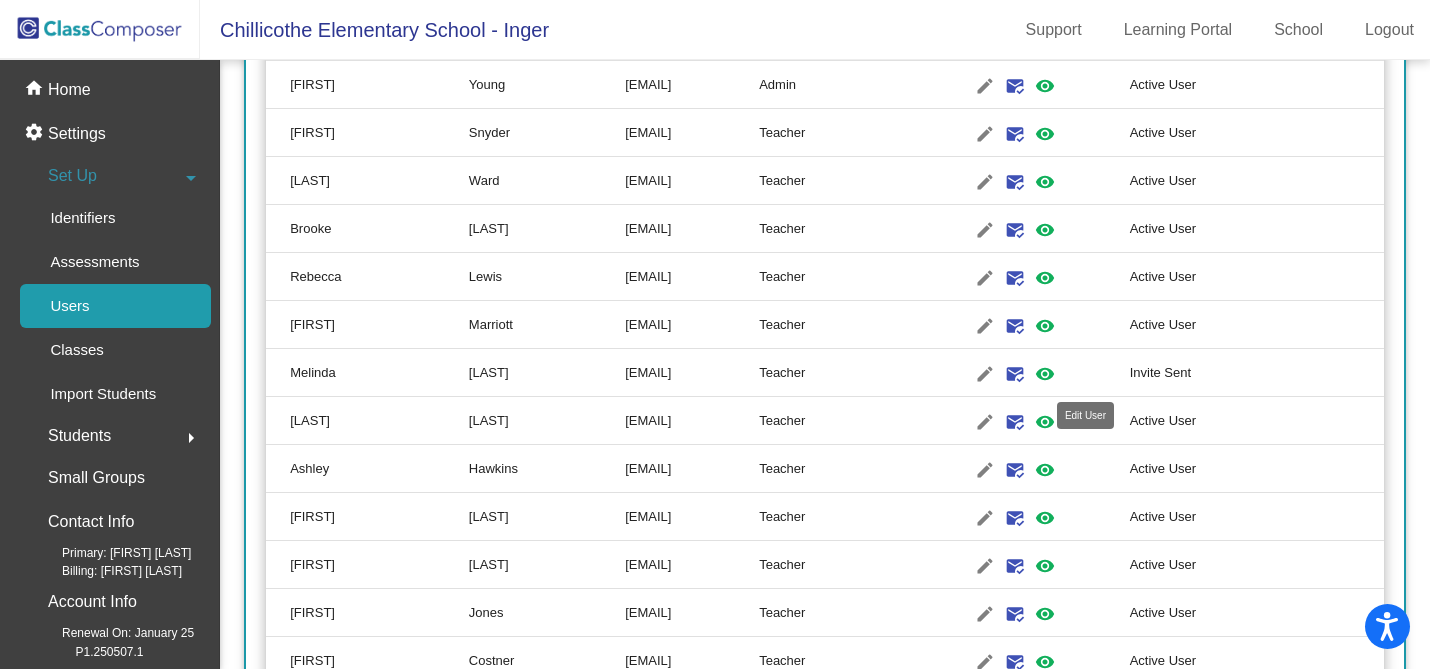 click on "edit" 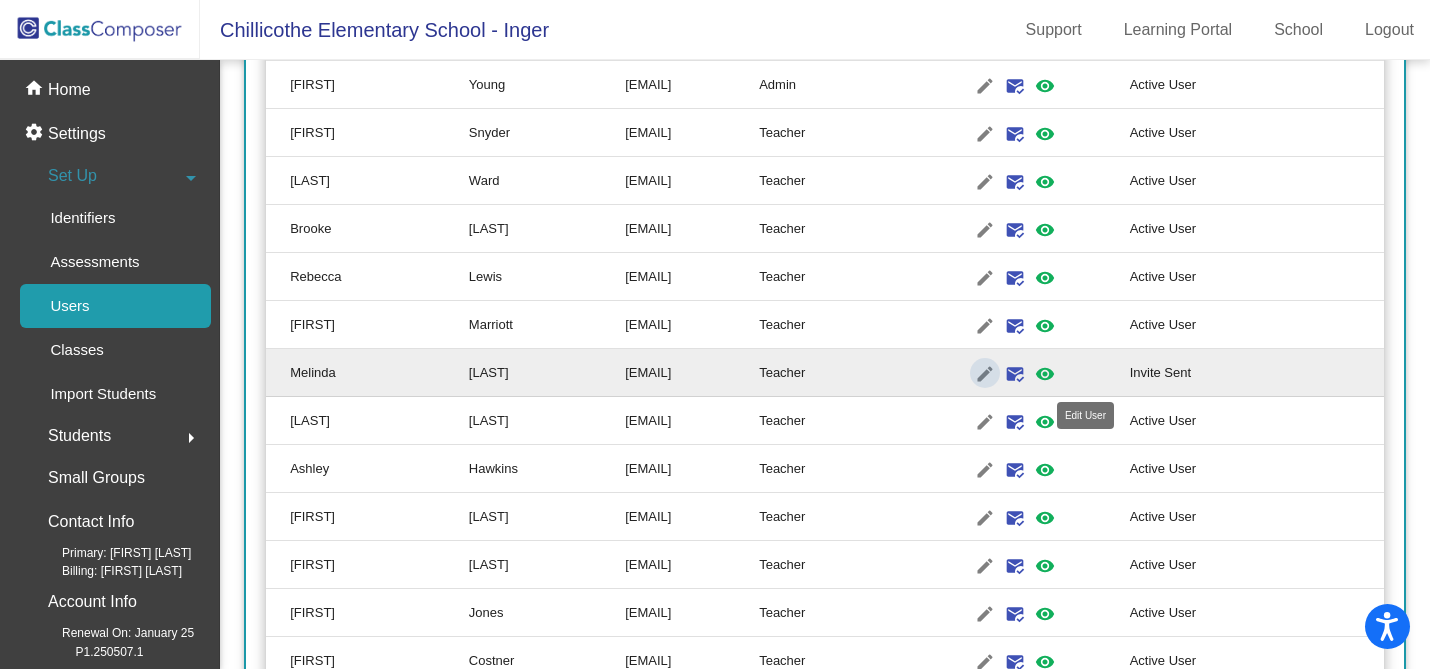 type on "Melinda" 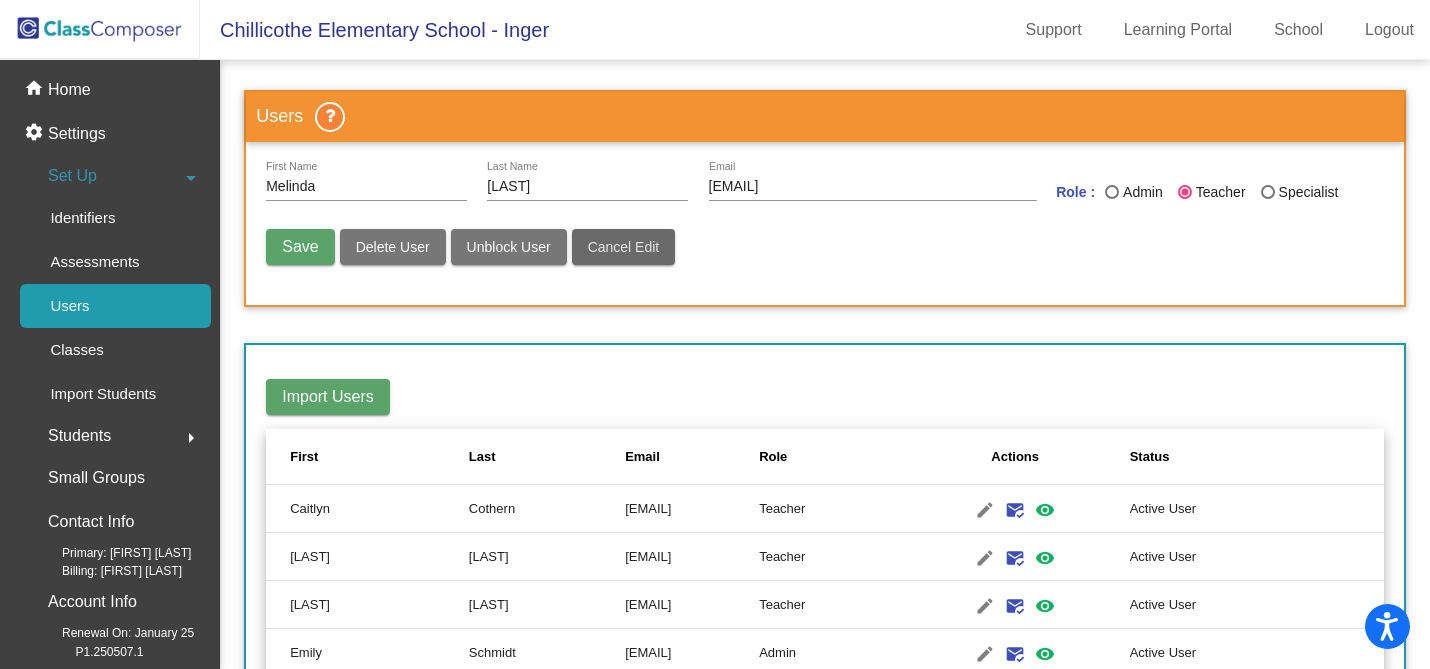 click on "Cancel Edit" at bounding box center [624, 247] 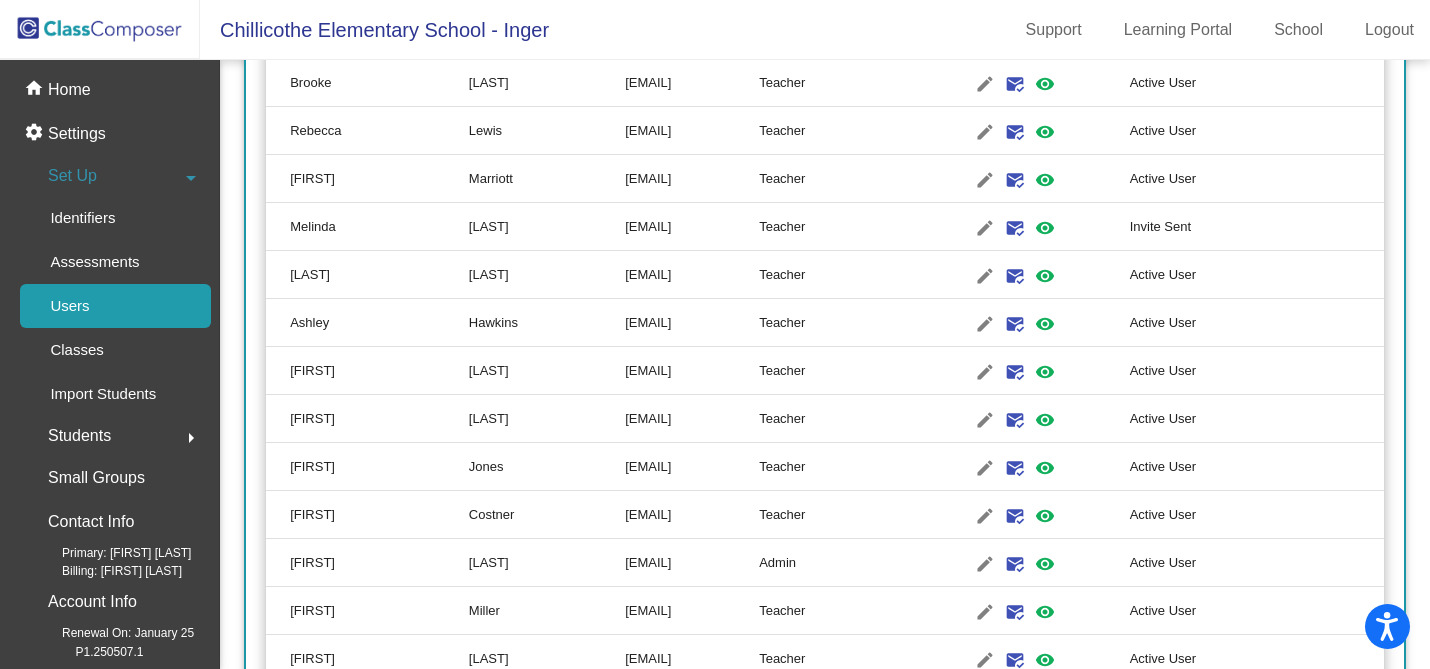 scroll, scrollTop: 2677, scrollLeft: 0, axis: vertical 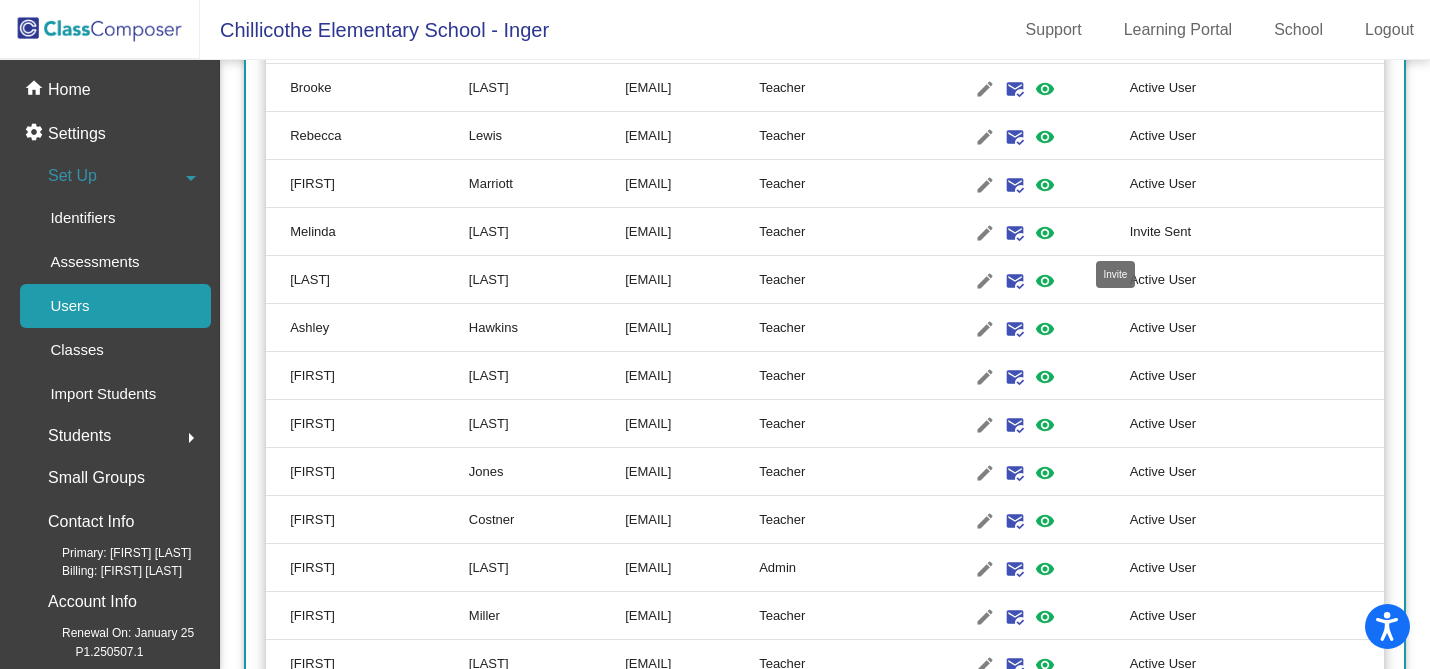click on "mark_email_read" 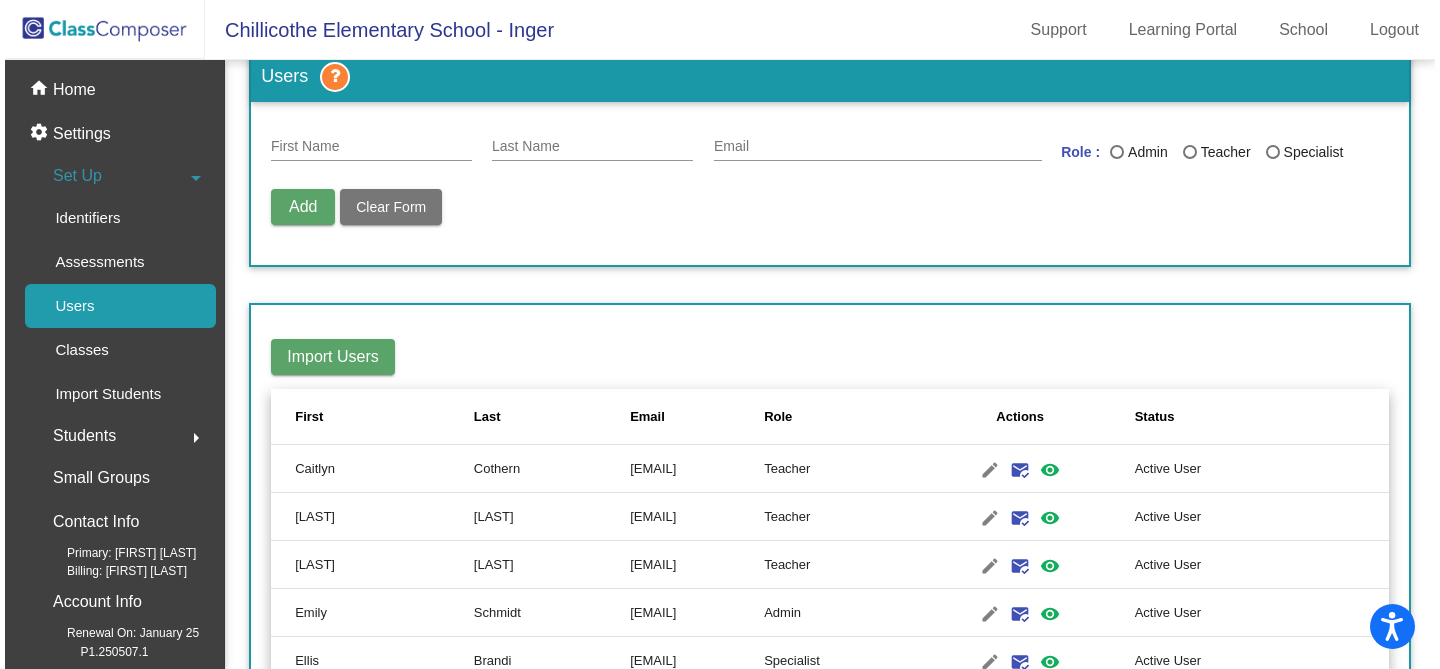scroll, scrollTop: 0, scrollLeft: 0, axis: both 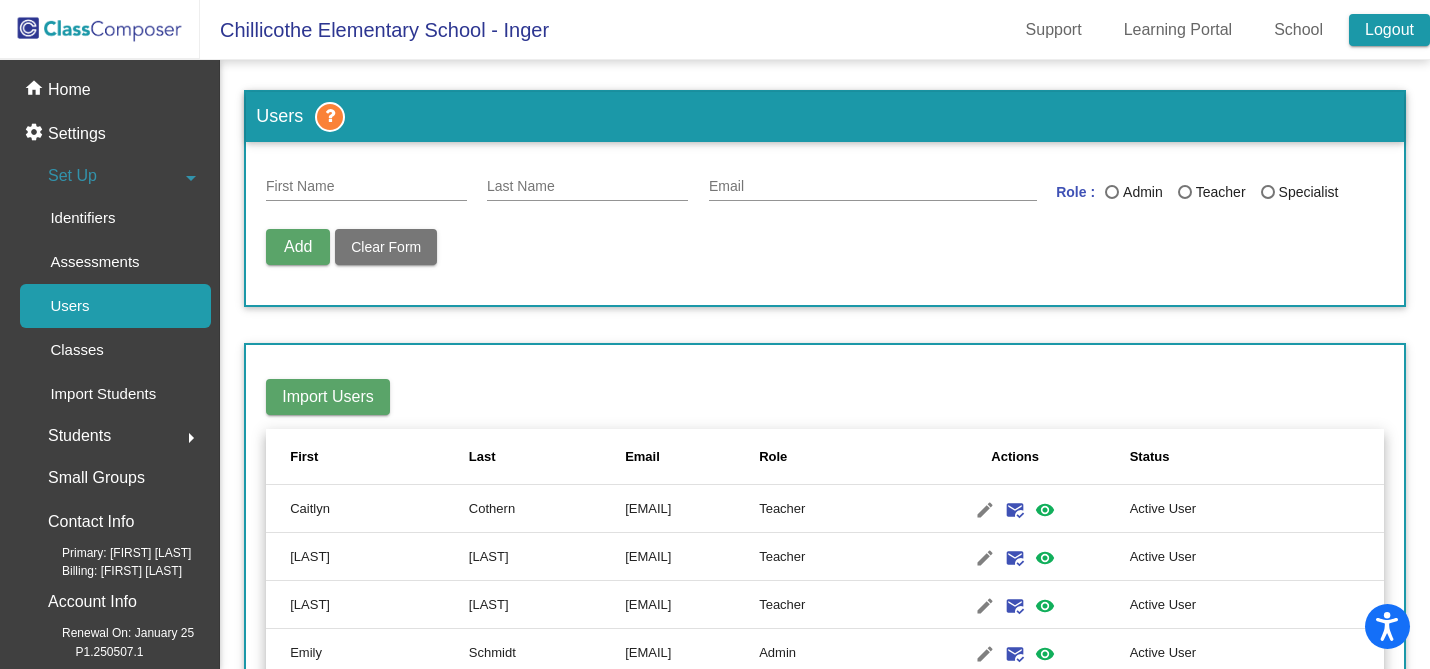click on "Logout" 